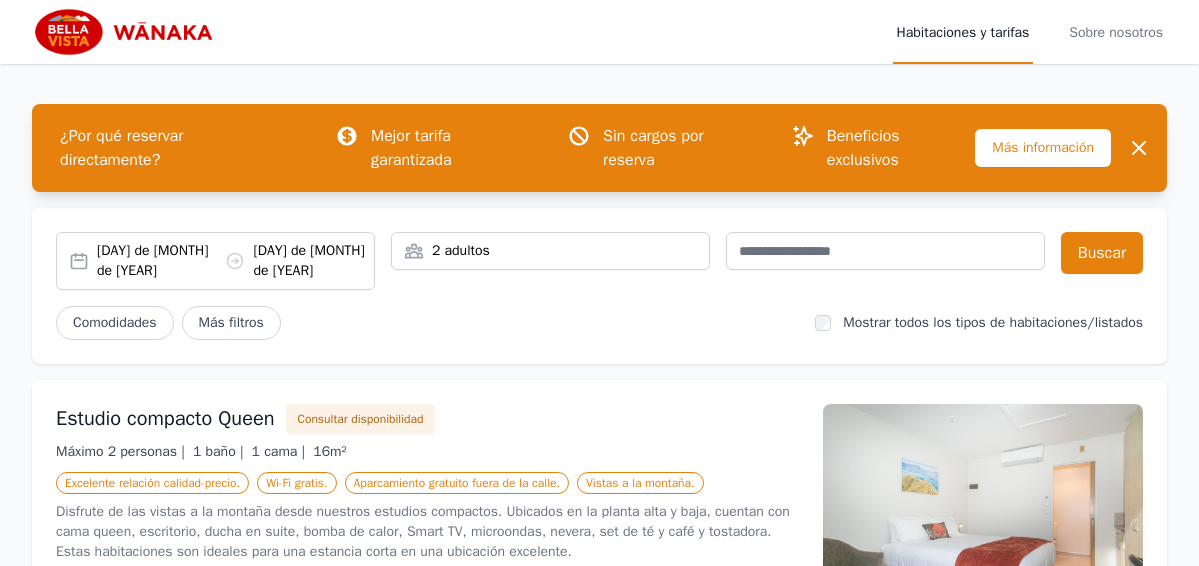 scroll, scrollTop: 0, scrollLeft: 0, axis: both 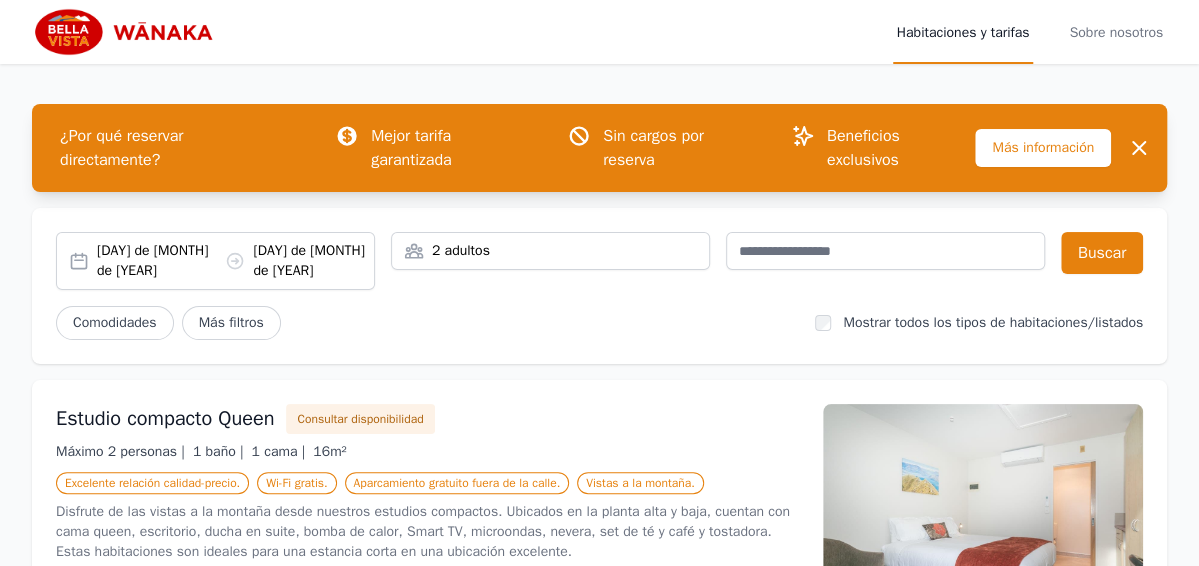 click on "[DAY] de [MONTH] de [YEAR]" at bounding box center [155, 260] 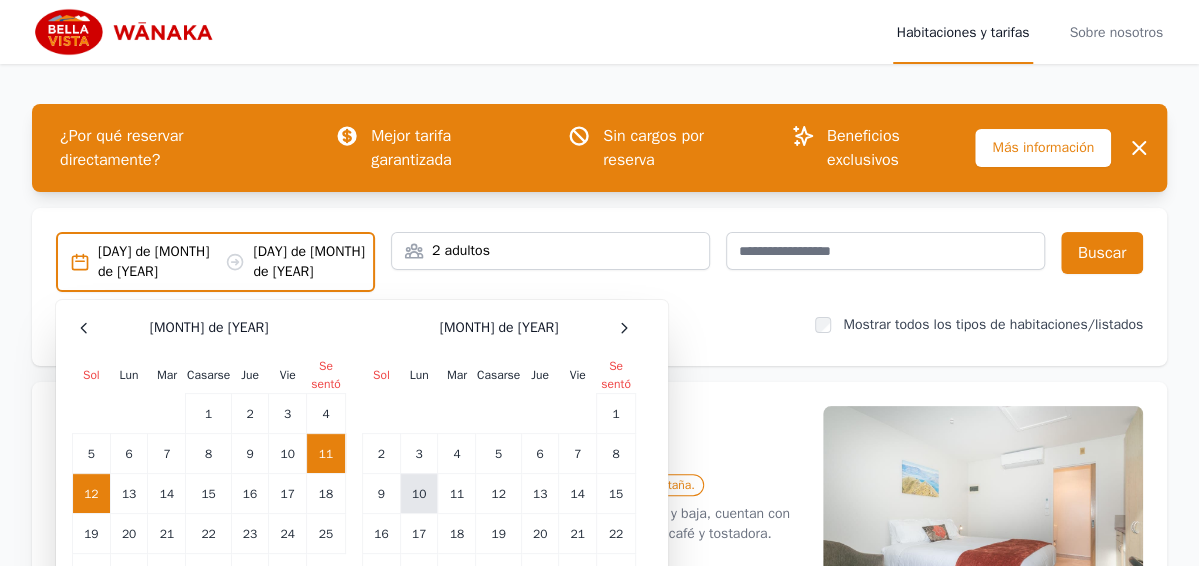 click on "10" at bounding box center (208, 414) 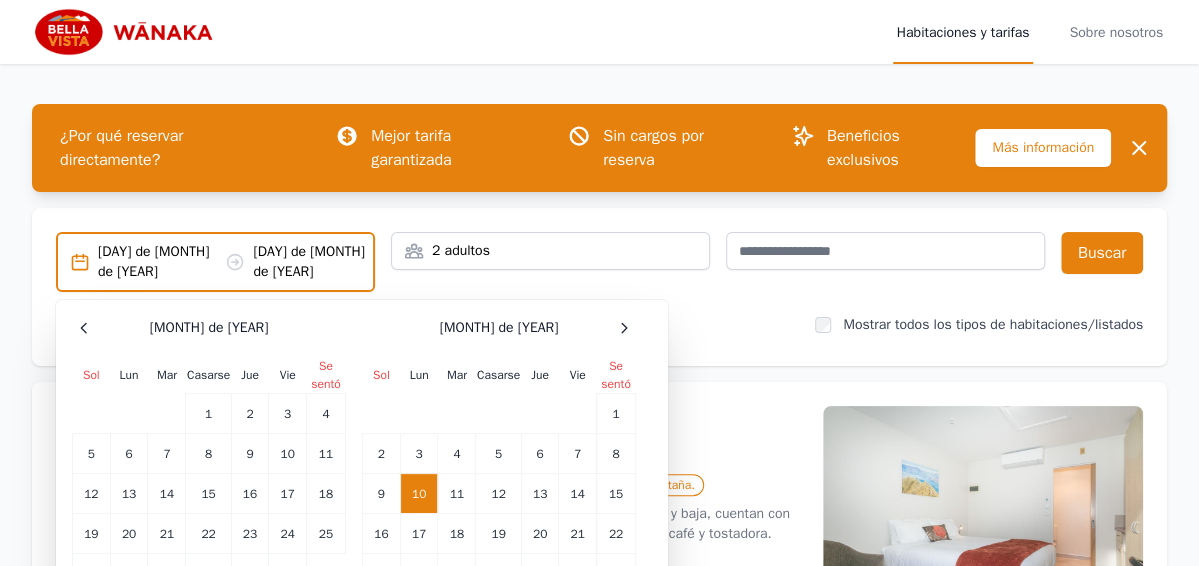 click on "[DAY] de [MONTH] de [YEAR]" at bounding box center (157, 262) 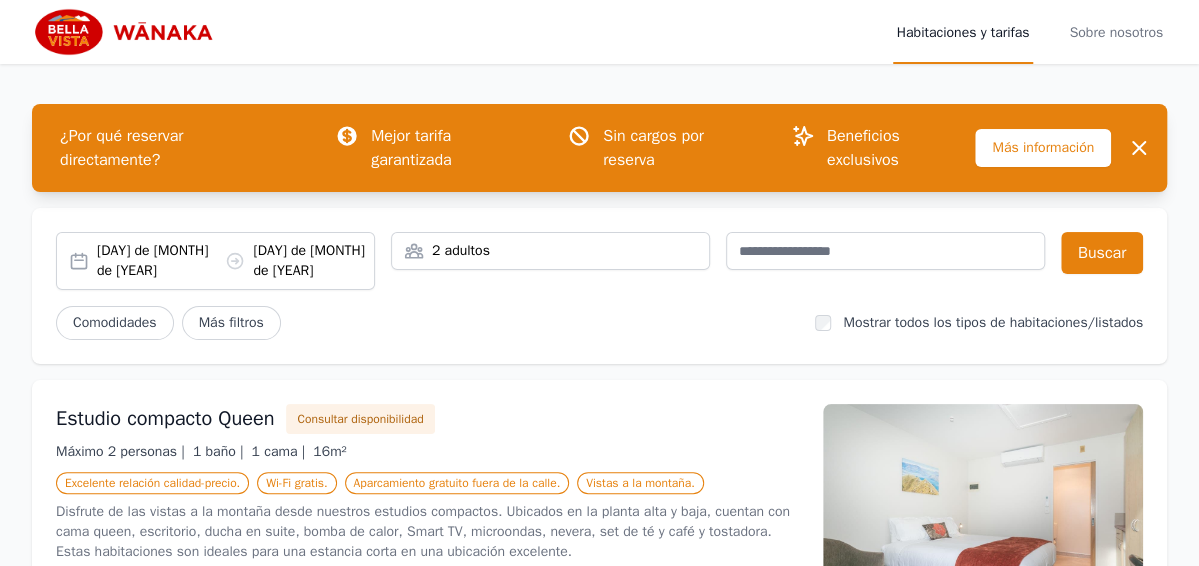 click on "[DAY] de [MONTH] de [YEAR]" at bounding box center [157, 261] 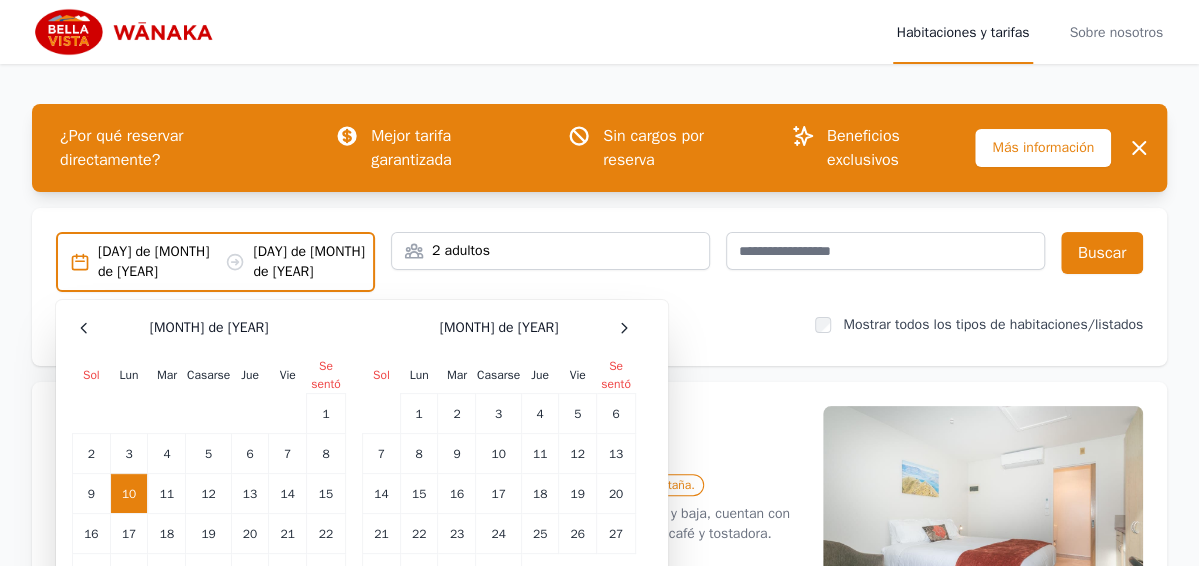 click on "10" at bounding box center [129, 494] 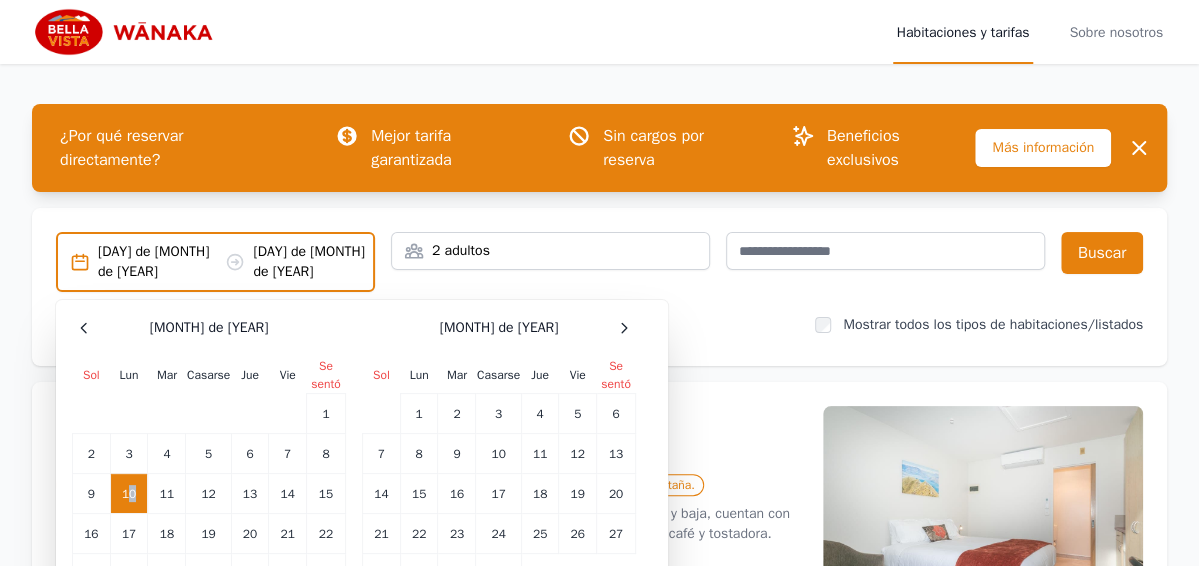 click on "10" at bounding box center (129, 494) 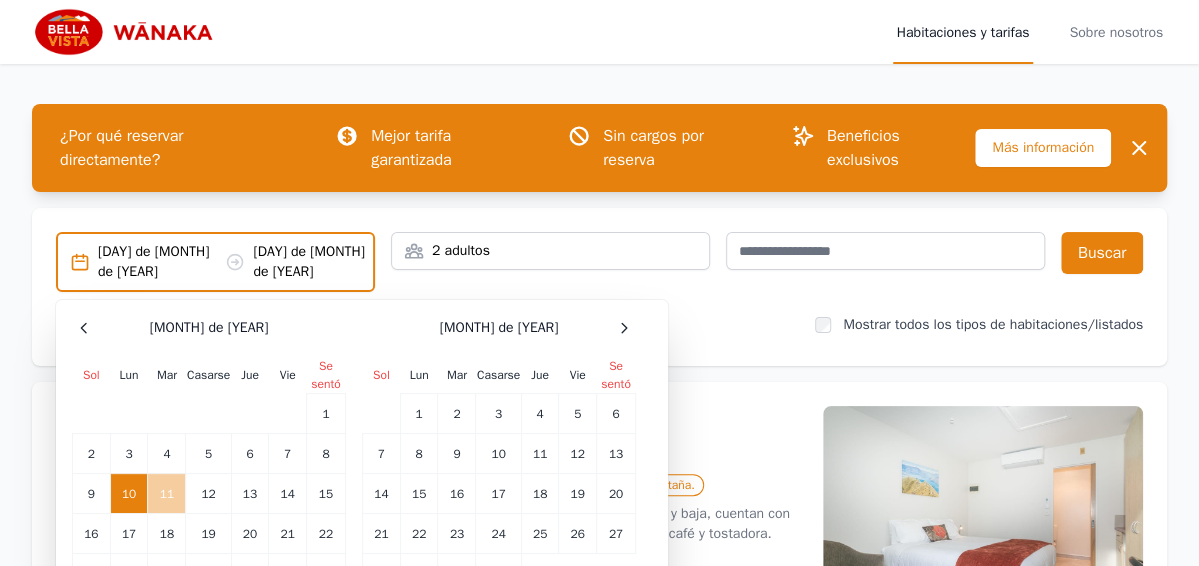 click on "11" at bounding box center [167, 494] 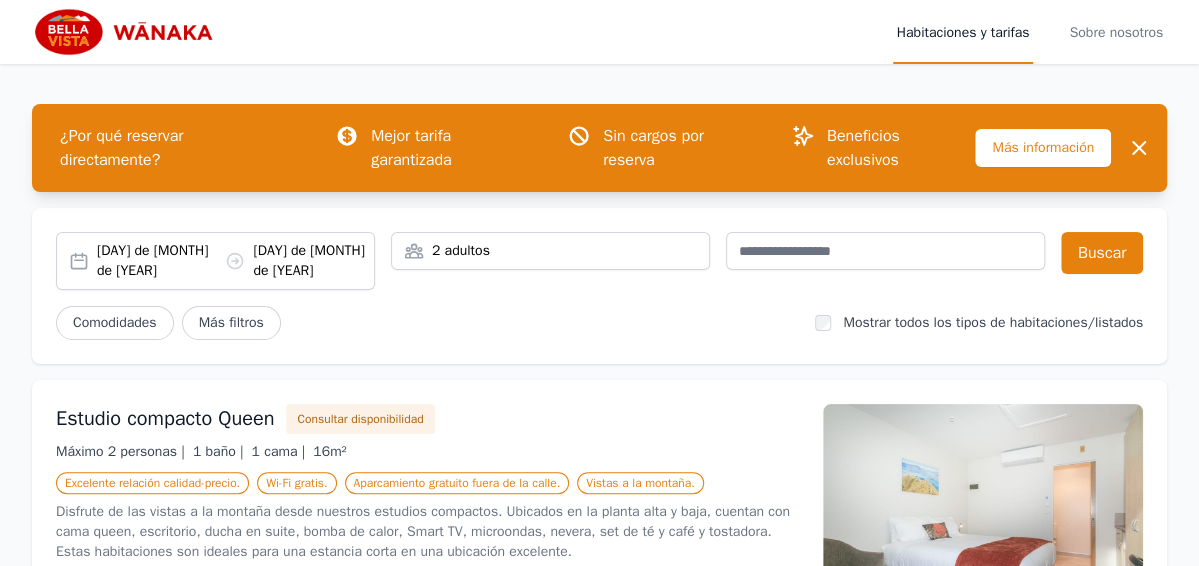 click on "[DAY] de [MONTH] de [YEAR]" at bounding box center [157, 261] 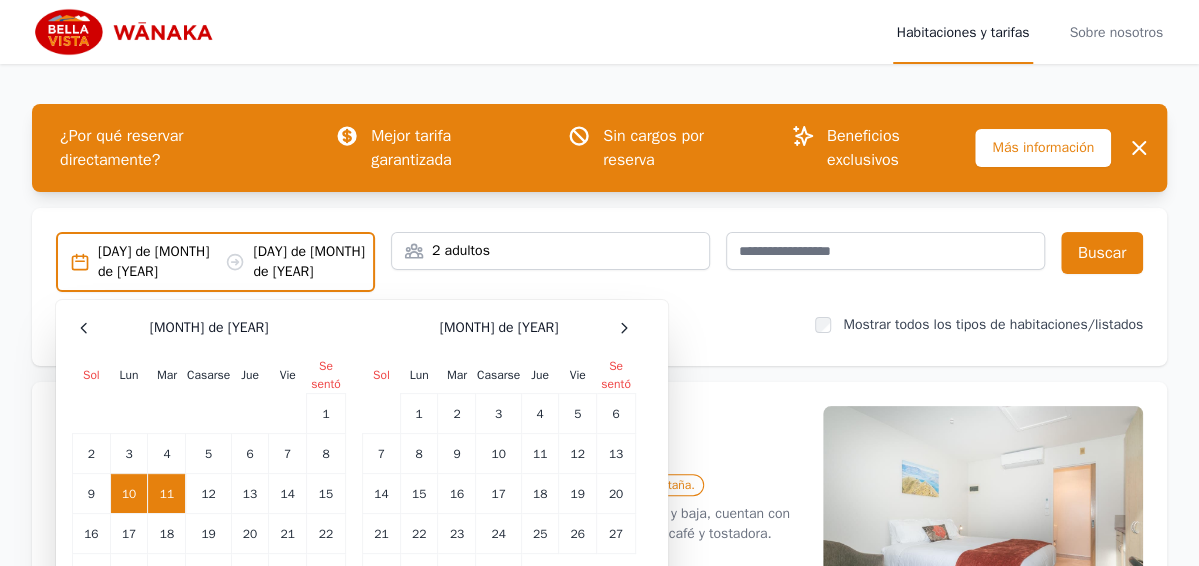 click on "10" at bounding box center [129, 493] 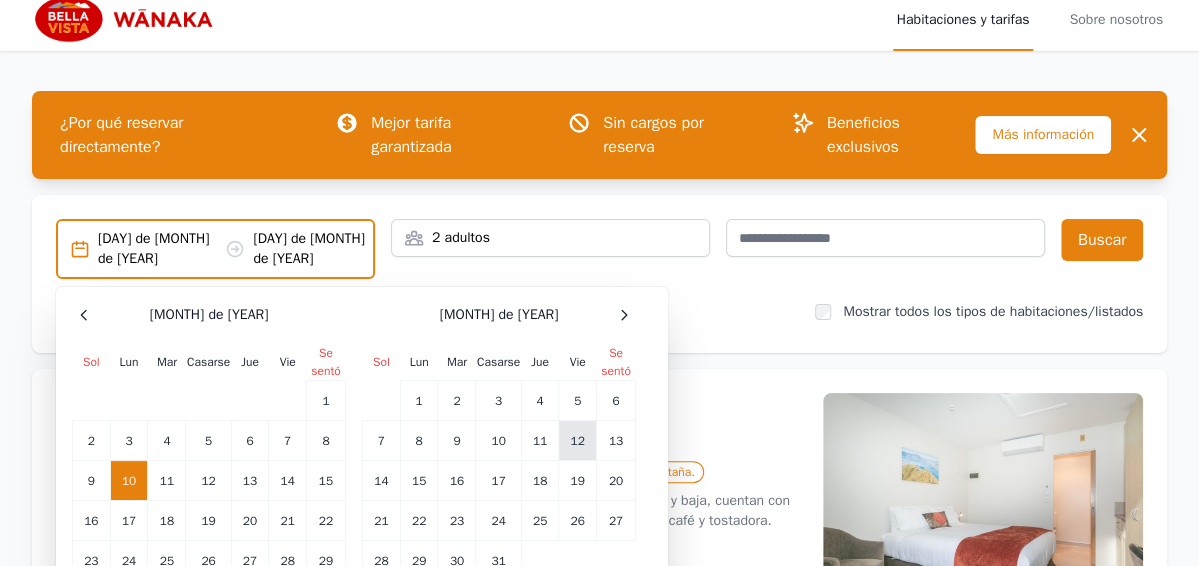 scroll, scrollTop: 0, scrollLeft: 0, axis: both 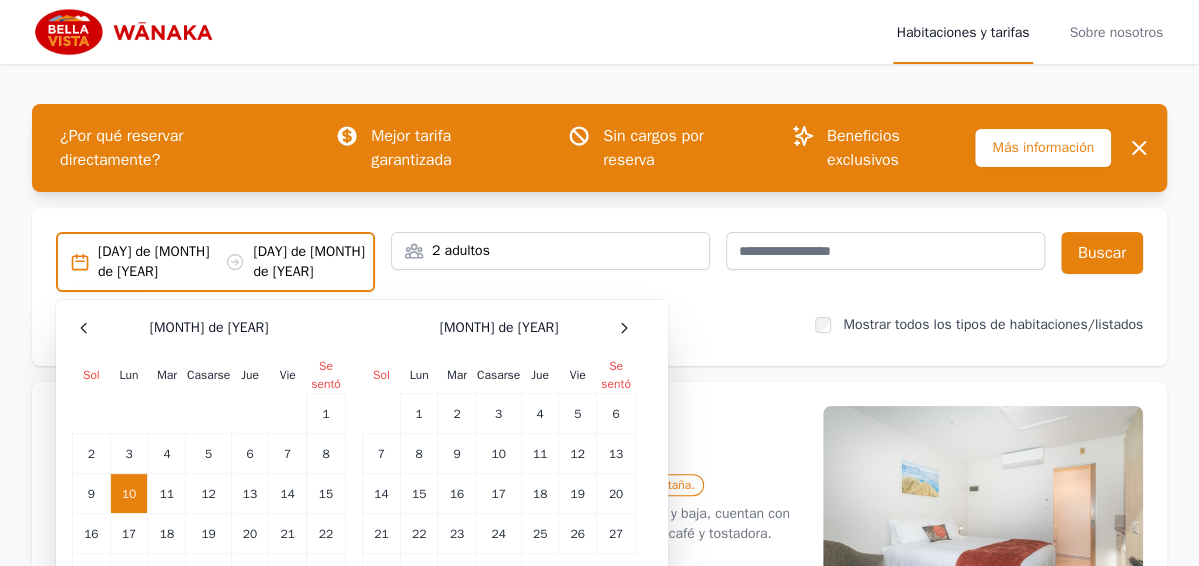 click on "[DAY] de [MONTH] de [YEAR]" at bounding box center [156, 261] 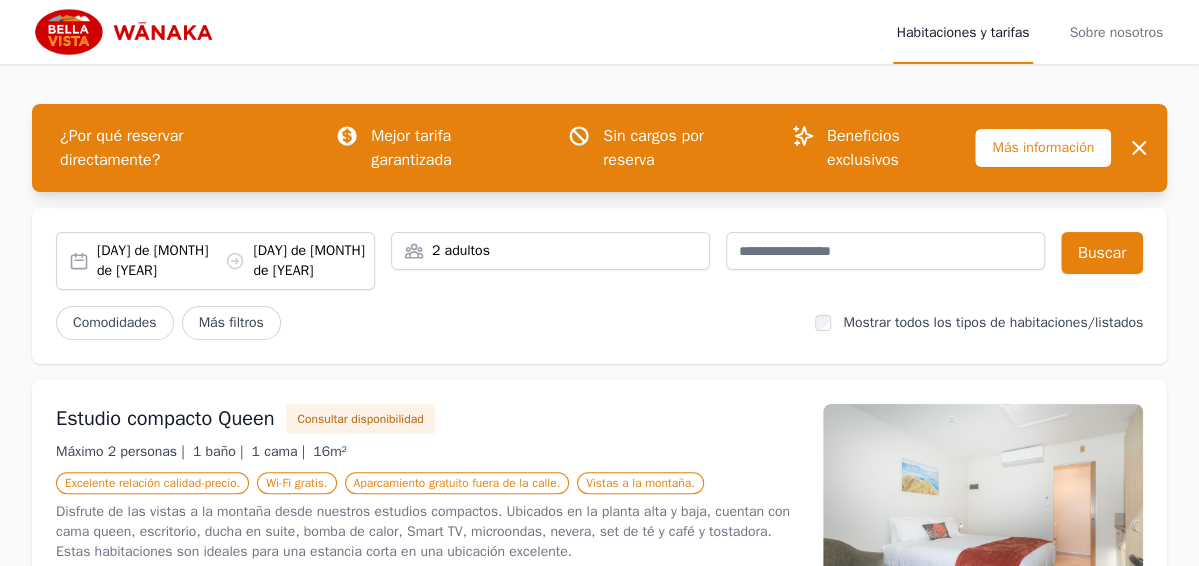 click on "[DAY] de [MONTH] de [YEAR]" at bounding box center [155, 260] 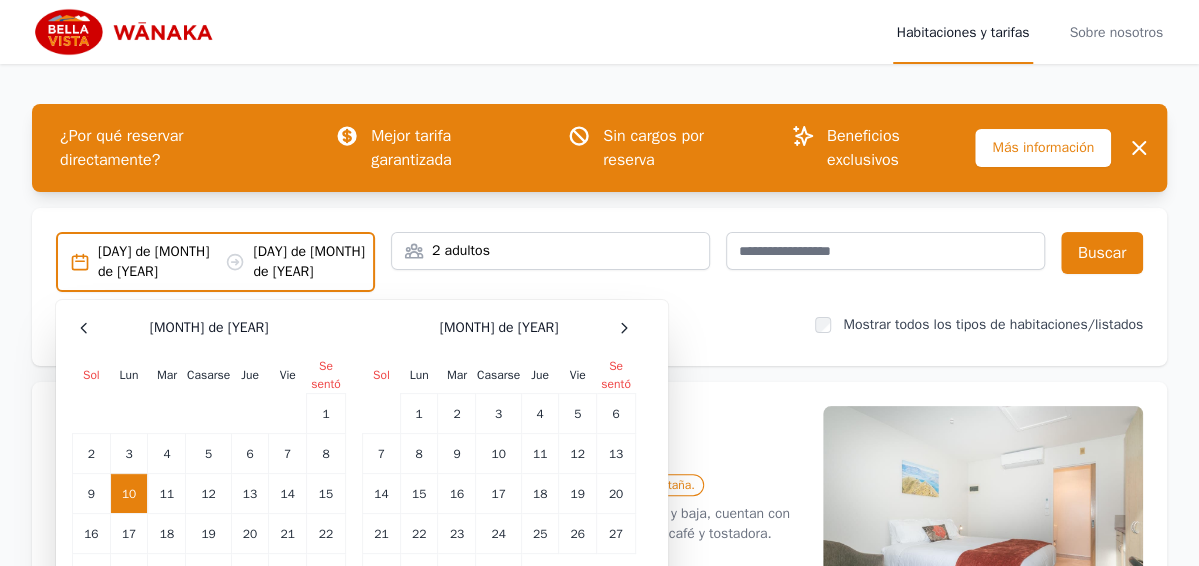 click on "[DAY] de [MONTH] de [YEAR]" at bounding box center (156, 261) 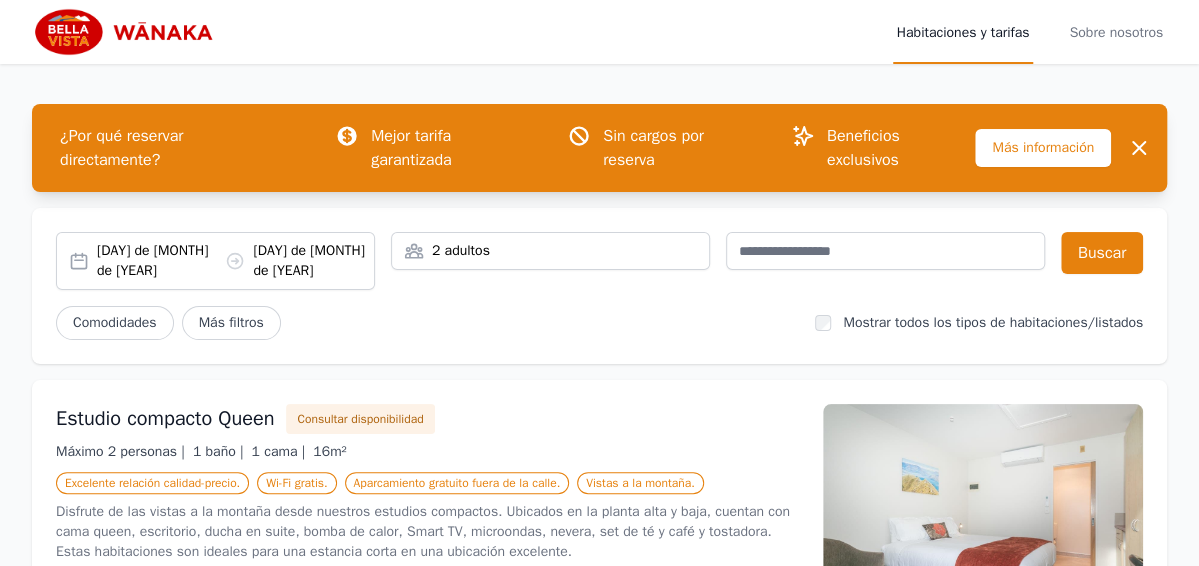 click on "[DAY] de [MONTH] de [YEAR]" at bounding box center [155, 260] 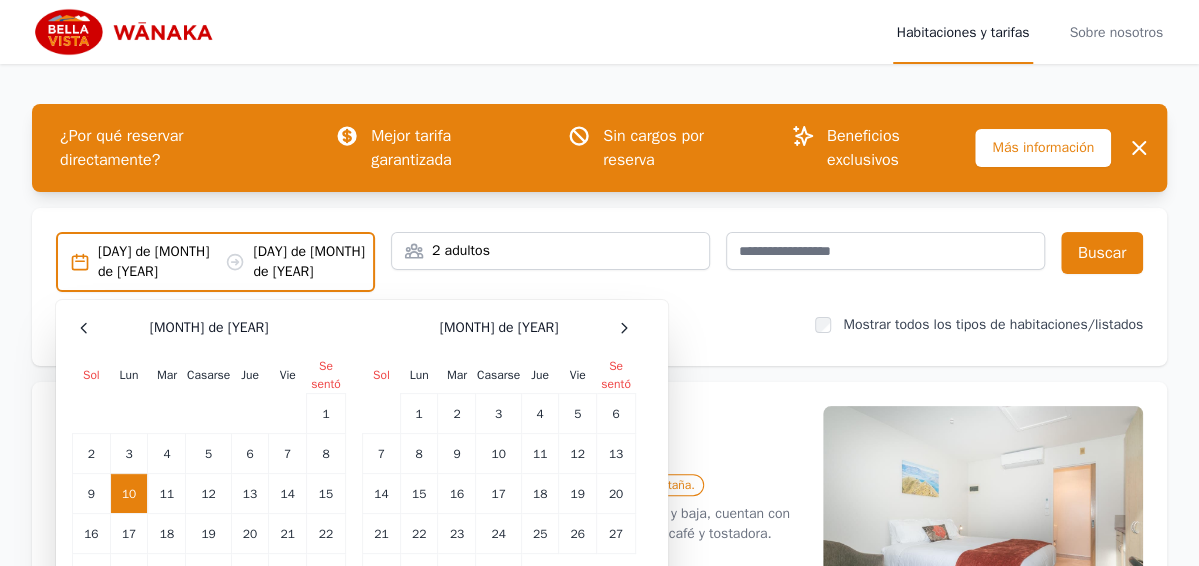 click on "10" at bounding box center [129, 493] 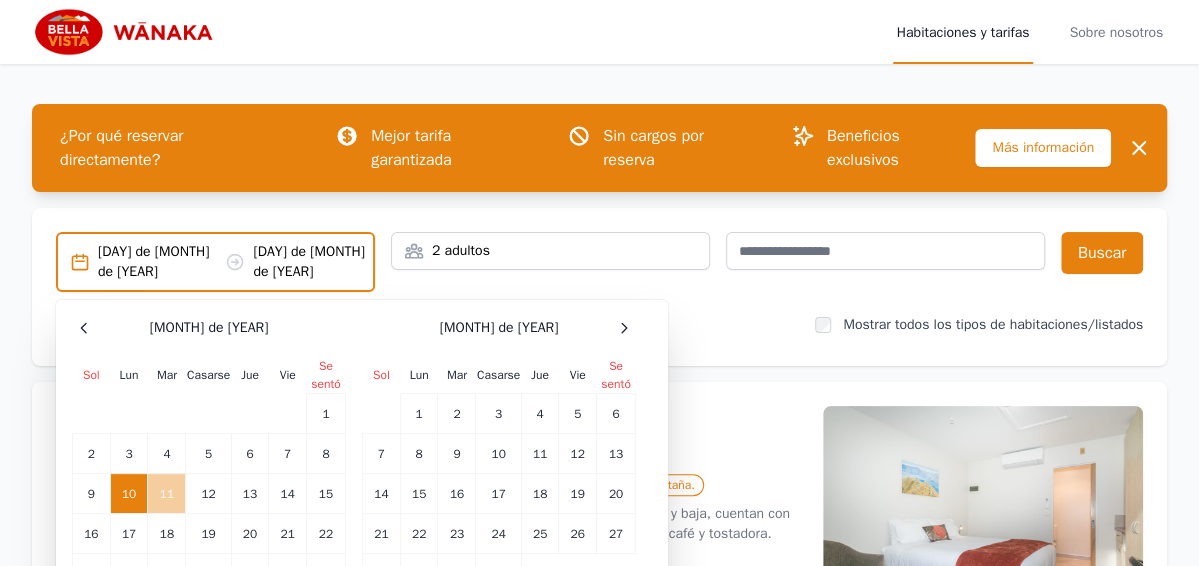 click on "11" at bounding box center (167, 494) 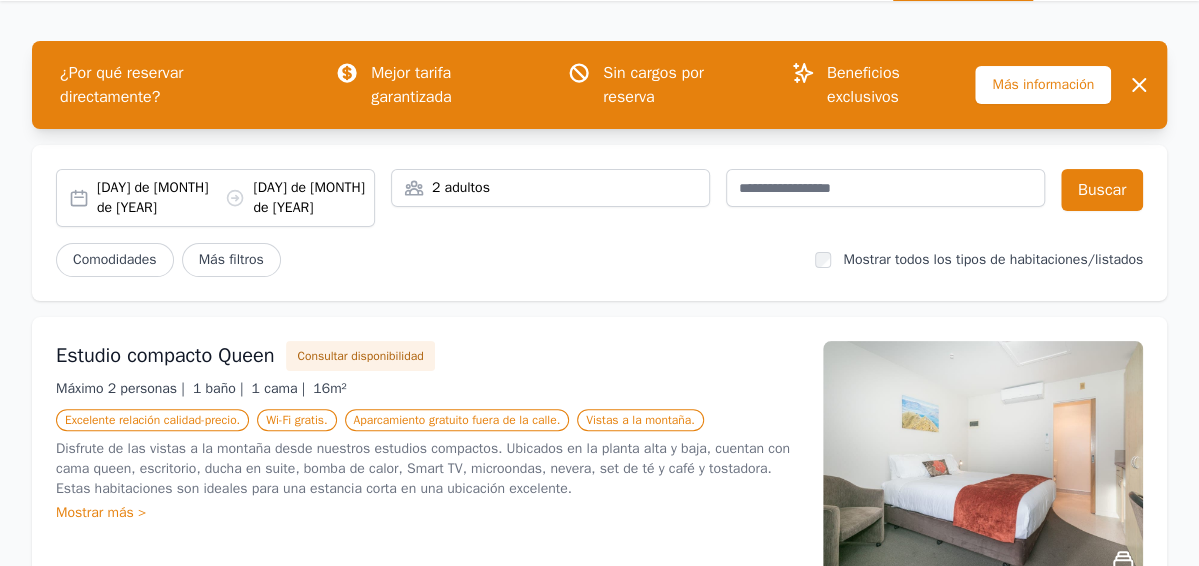 scroll, scrollTop: 0, scrollLeft: 0, axis: both 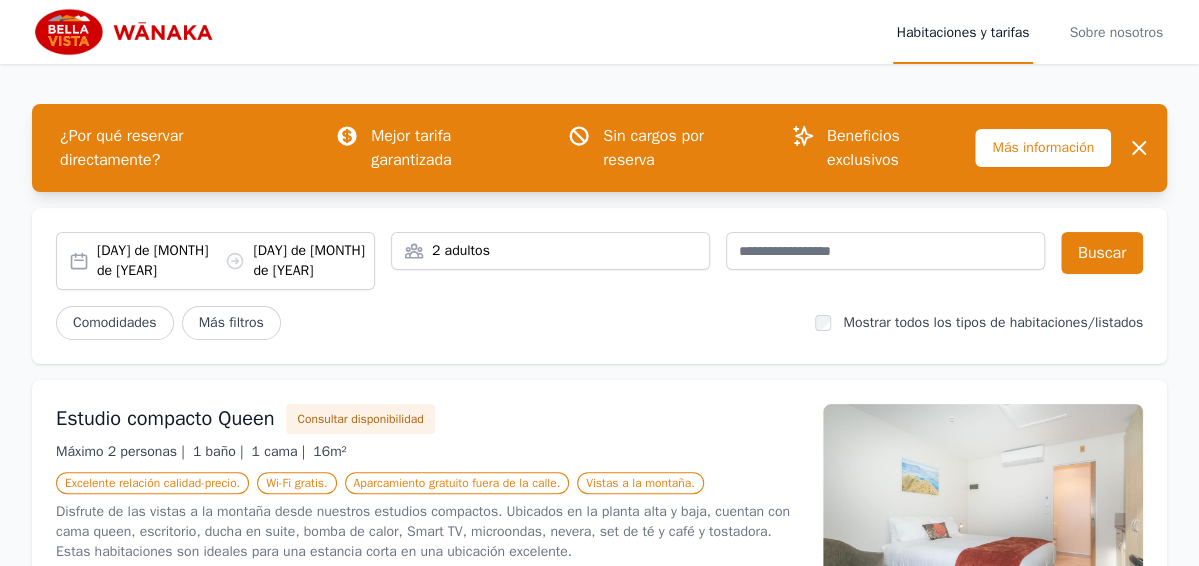click on "Habitaciones y tarifas" at bounding box center [963, 32] 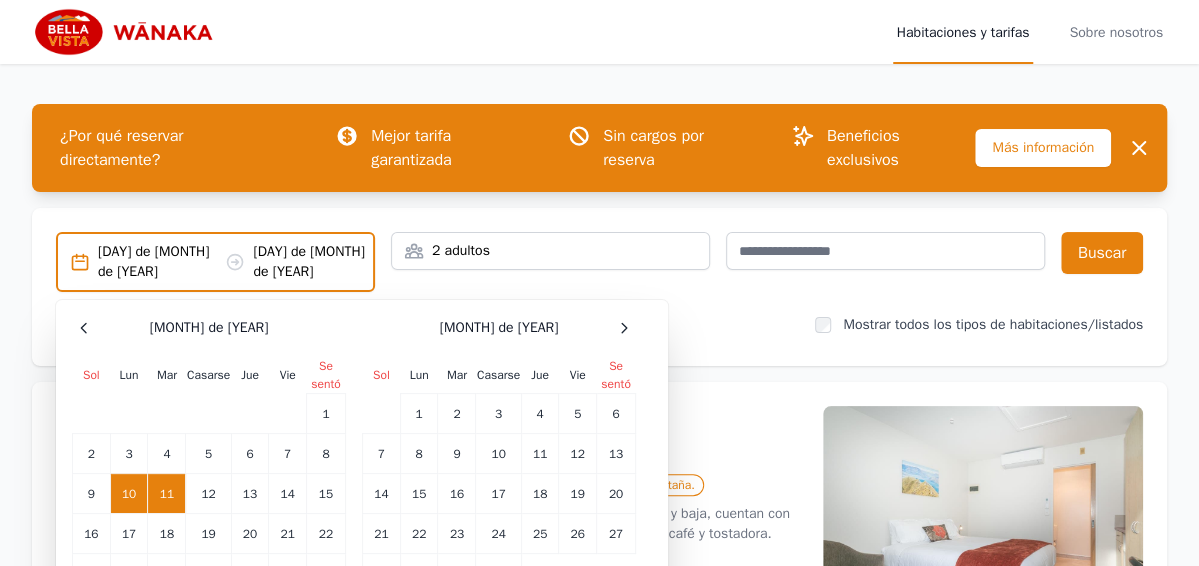 click on "[DAY] de [MONTH] de [YEAR]" at bounding box center [156, 261] 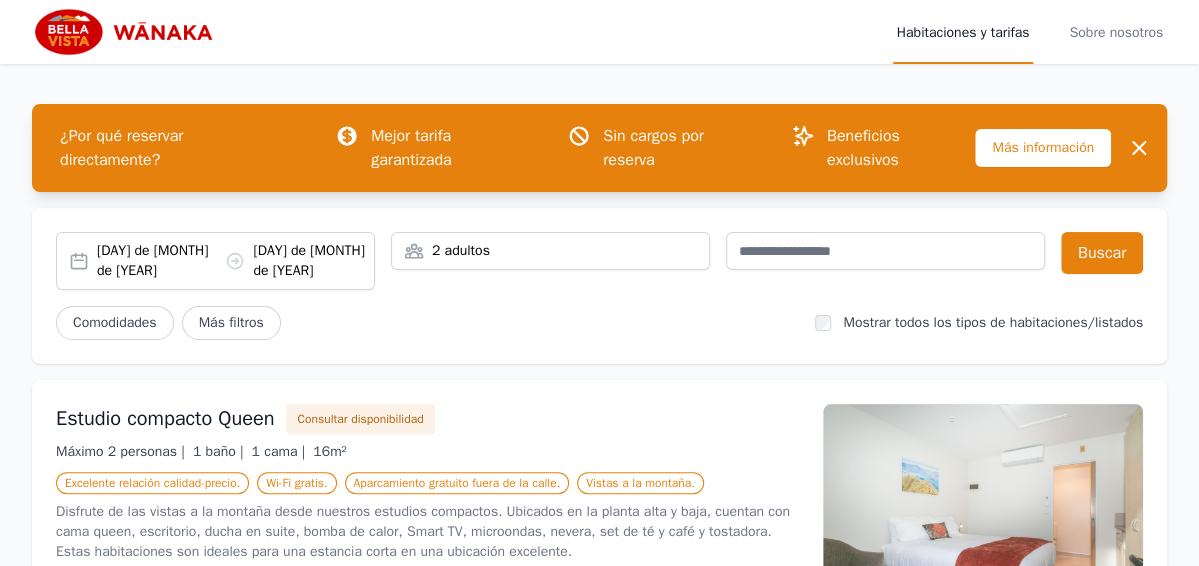 click on "[DAY] de [MONTH] de [YEAR]" at bounding box center (155, 260) 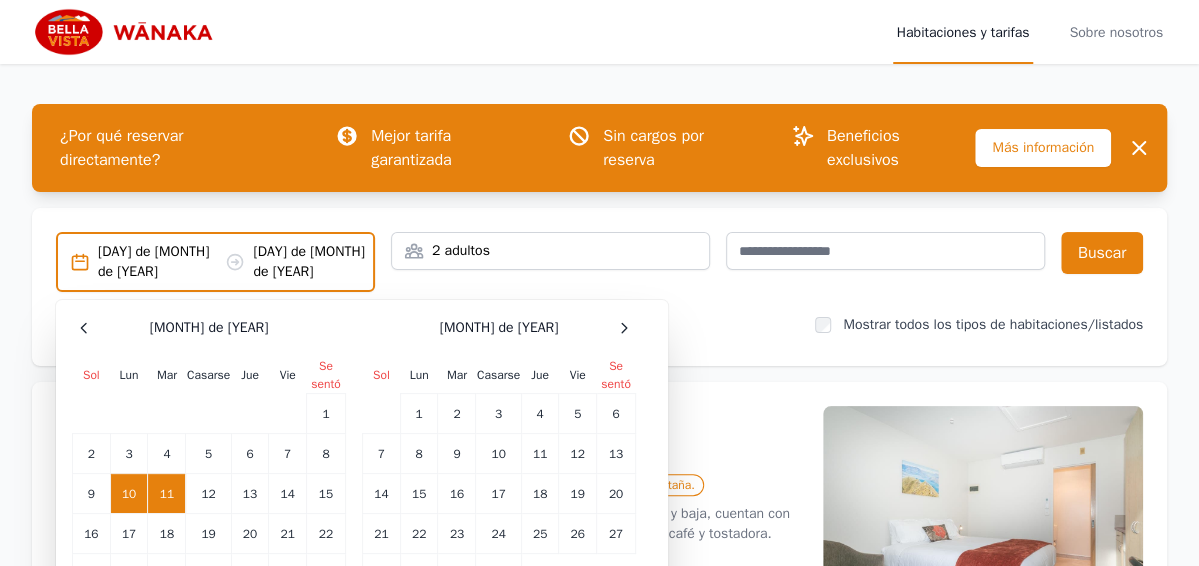 click on "11" at bounding box center (129, 494) 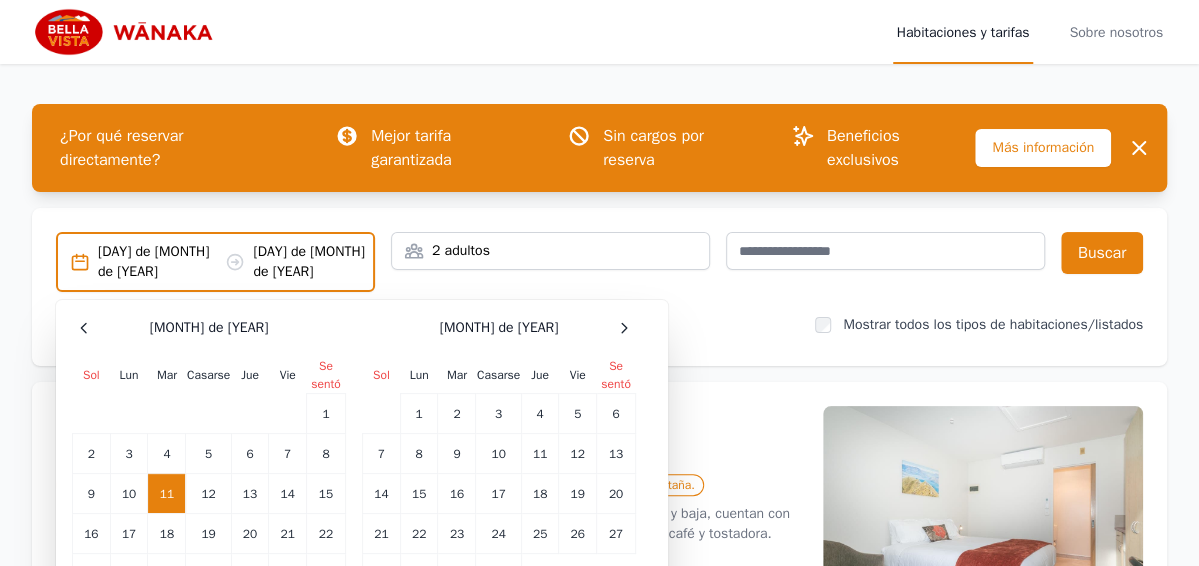 click on "11" at bounding box center (167, 494) 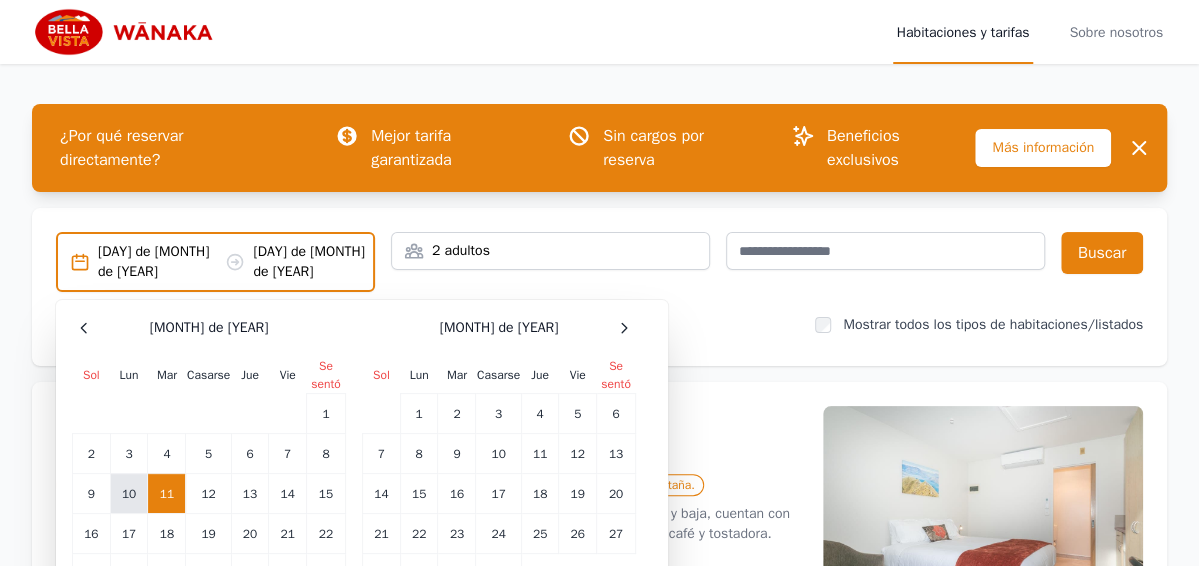 click on "10" at bounding box center [325, 414] 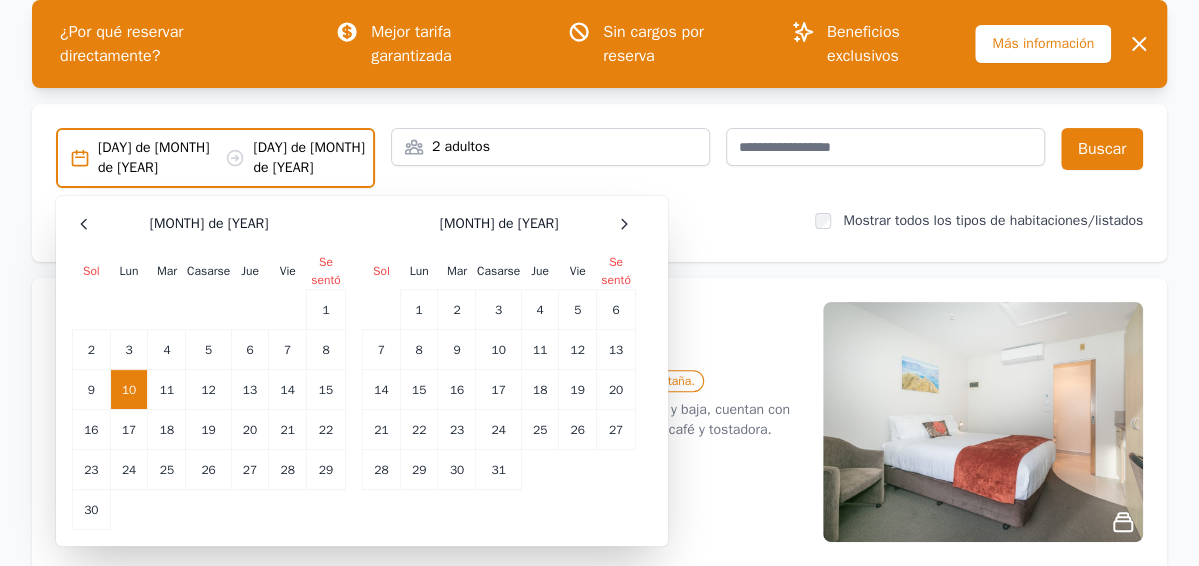 scroll, scrollTop: 200, scrollLeft: 0, axis: vertical 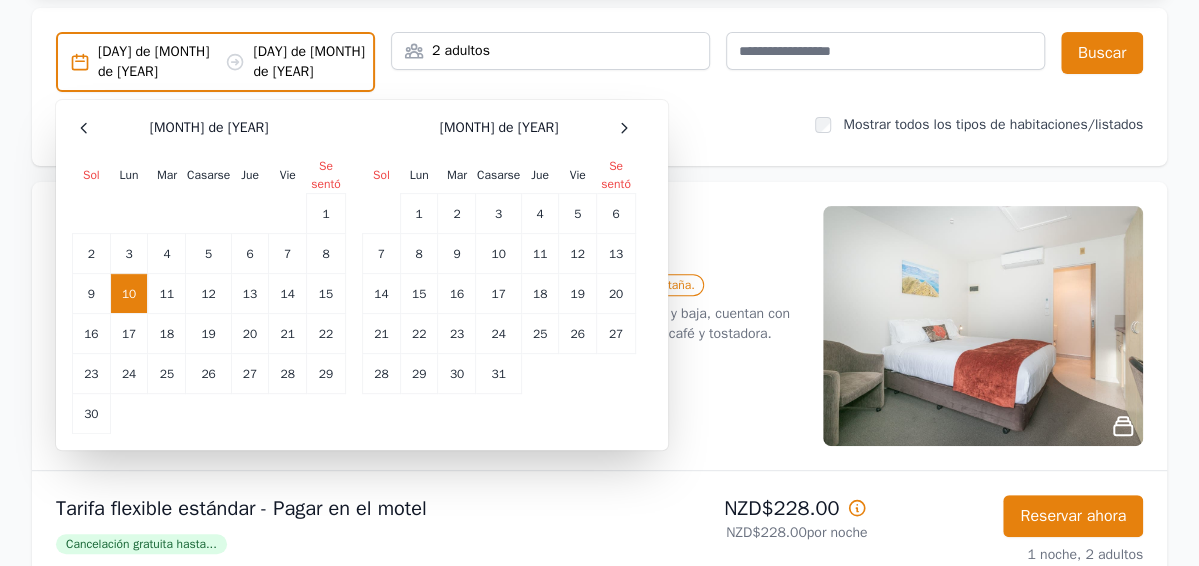 click on "10" at bounding box center (129, 294) 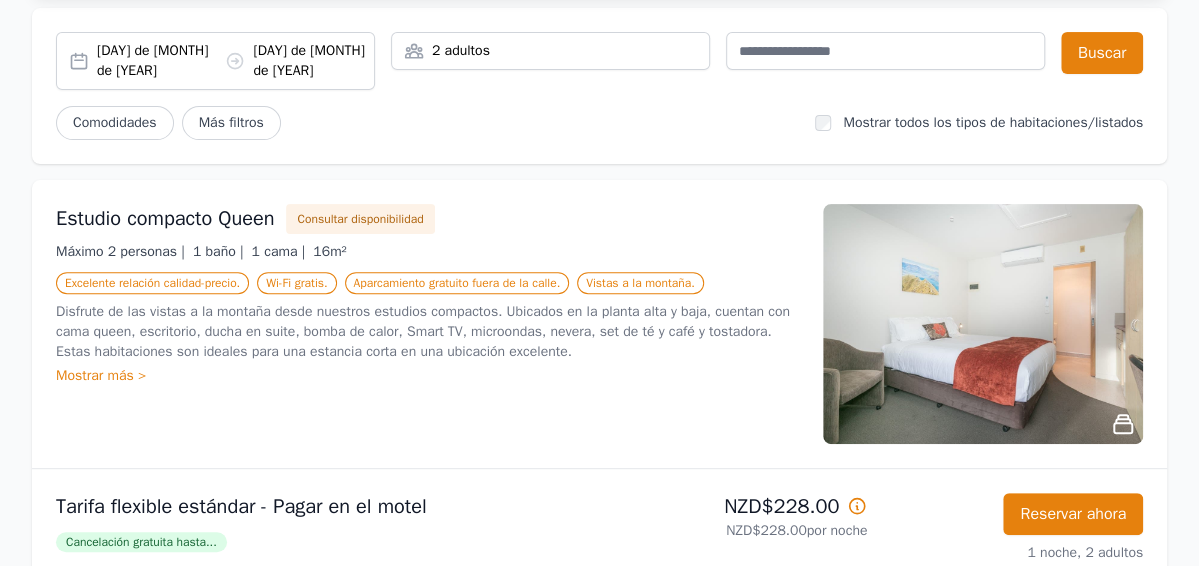 click on "2 adultos" at bounding box center [461, 50] 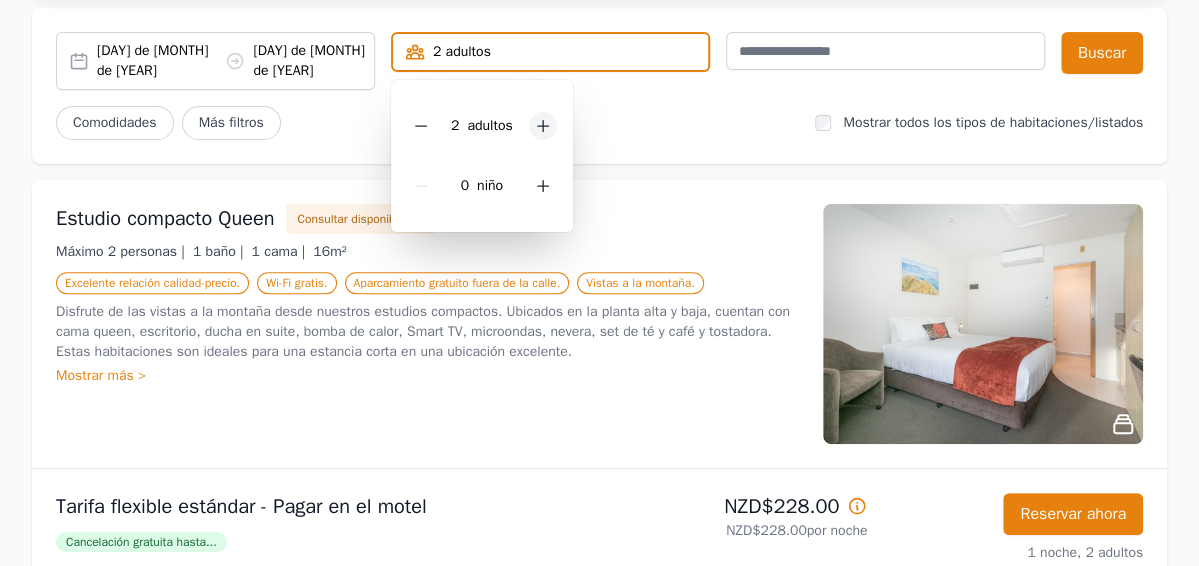 click at bounding box center (542, 126) 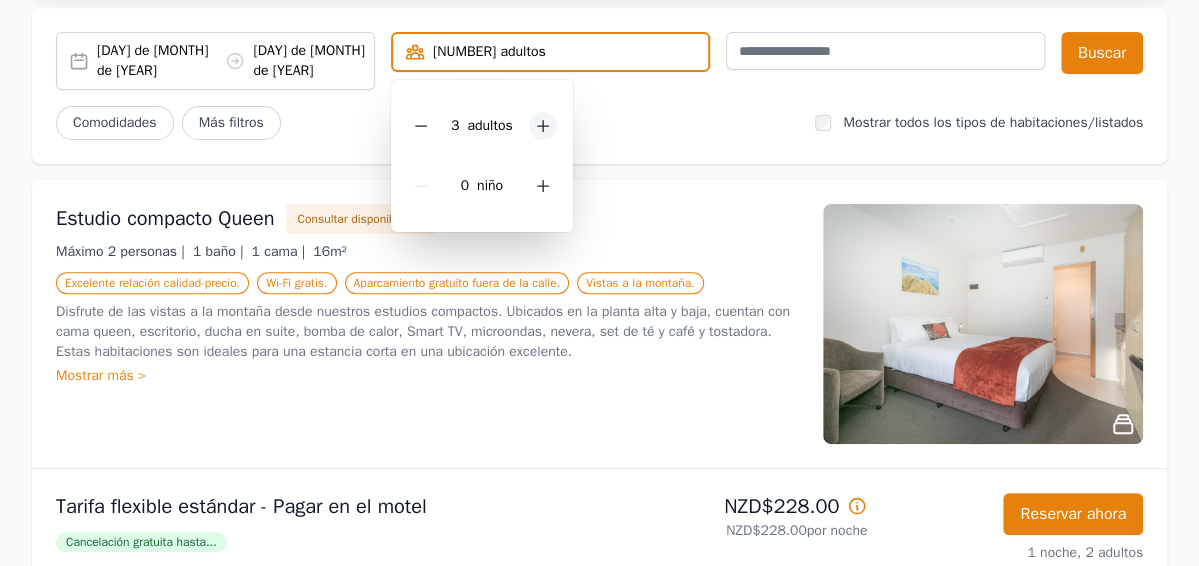 click at bounding box center [543, 126] 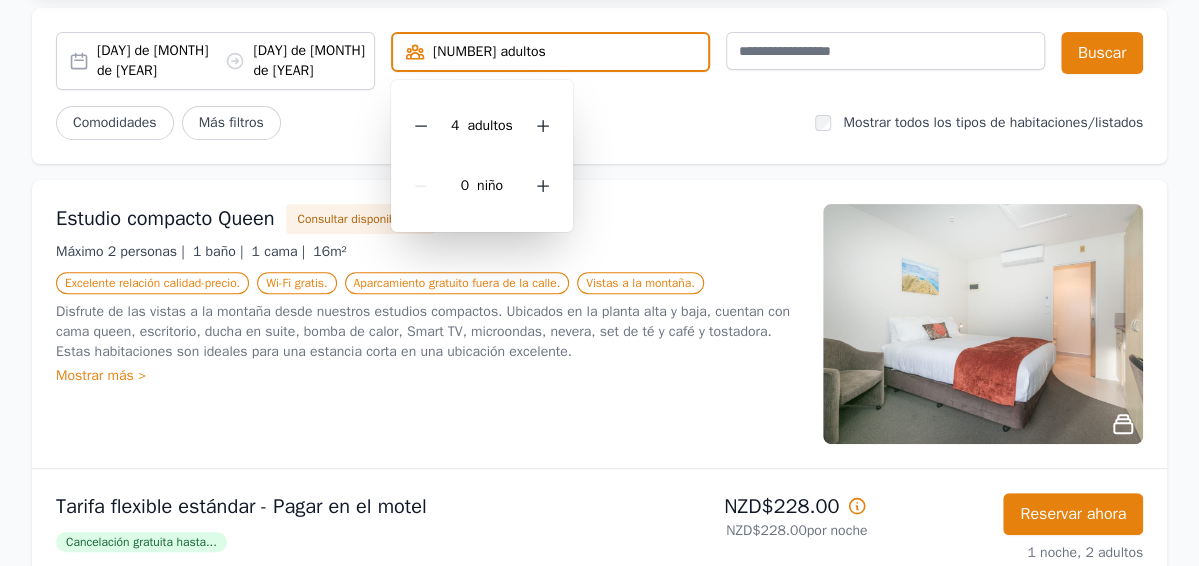 click on "[DAY] de [MONTH] de [YEAR] [DAY] de [MONTH] de [YEAR] [NUMBER] adultos [NUMBER] adultos ​ 0 niño Buscar Comodidades Más filtros Mostrar todos los tipos de habitaciones/listados" at bounding box center [599, 86] 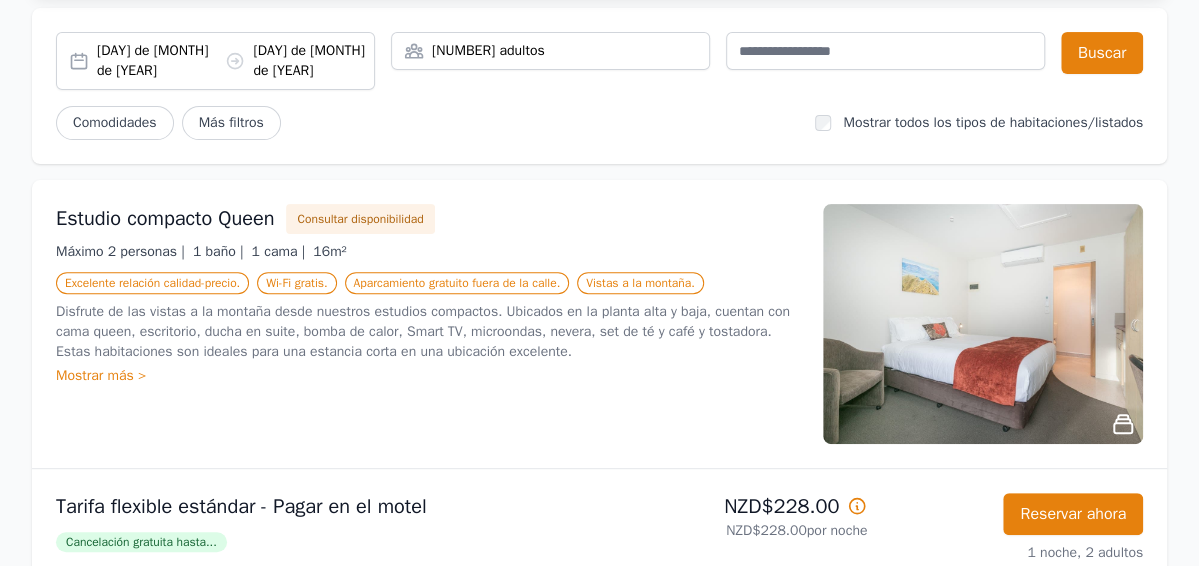 click on "[DAY] de [MONTH] de [YEAR]" at bounding box center [155, 60] 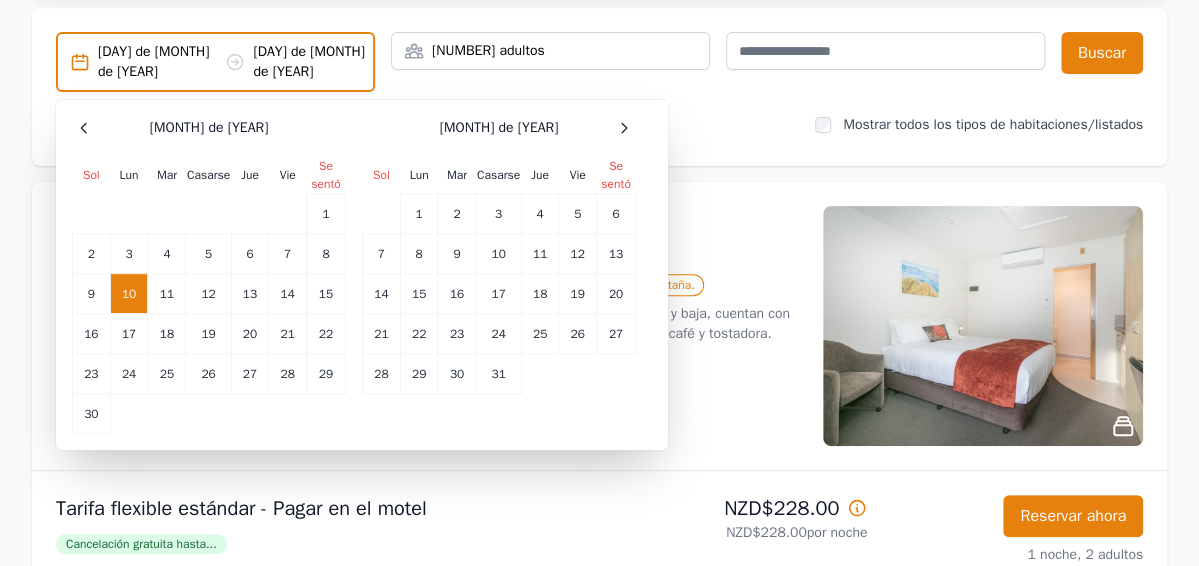 click on "10" at bounding box center (129, 294) 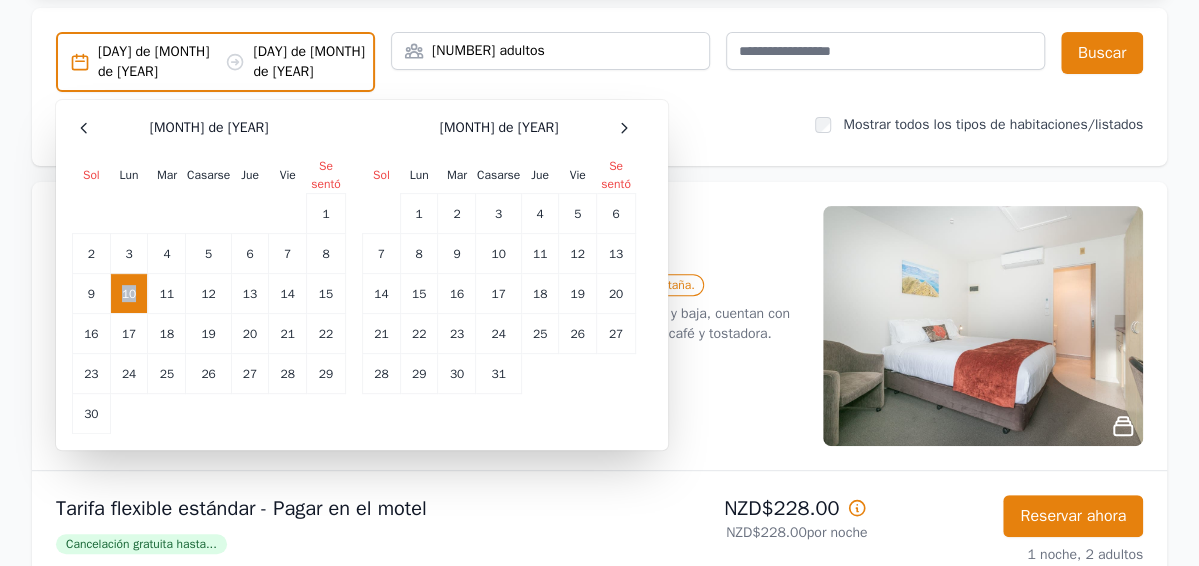 click on "10" at bounding box center [129, 294] 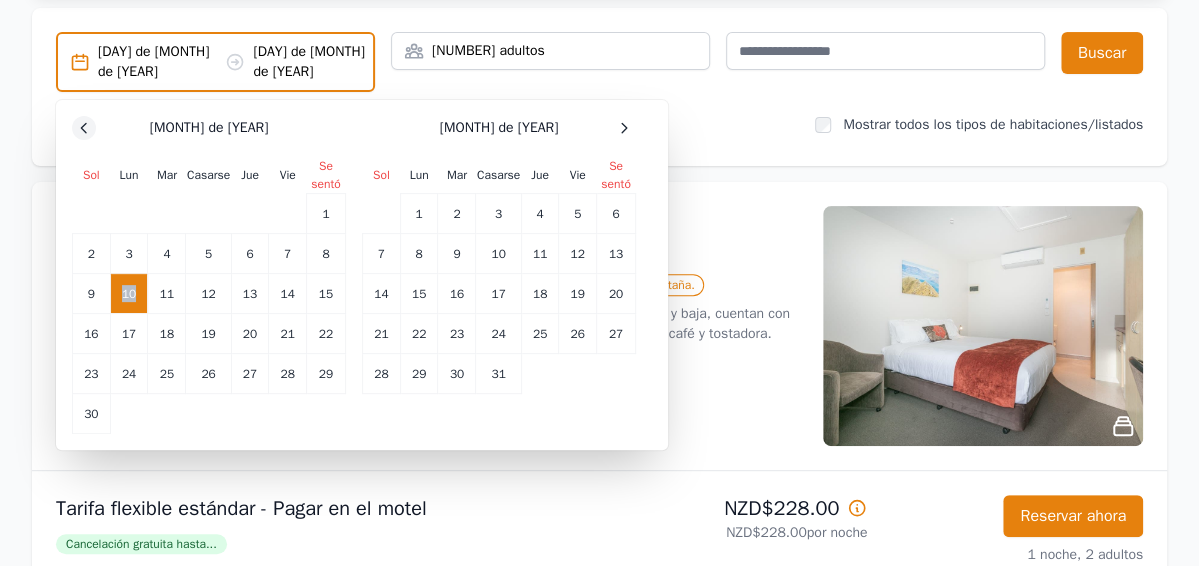 click at bounding box center (84, 128) 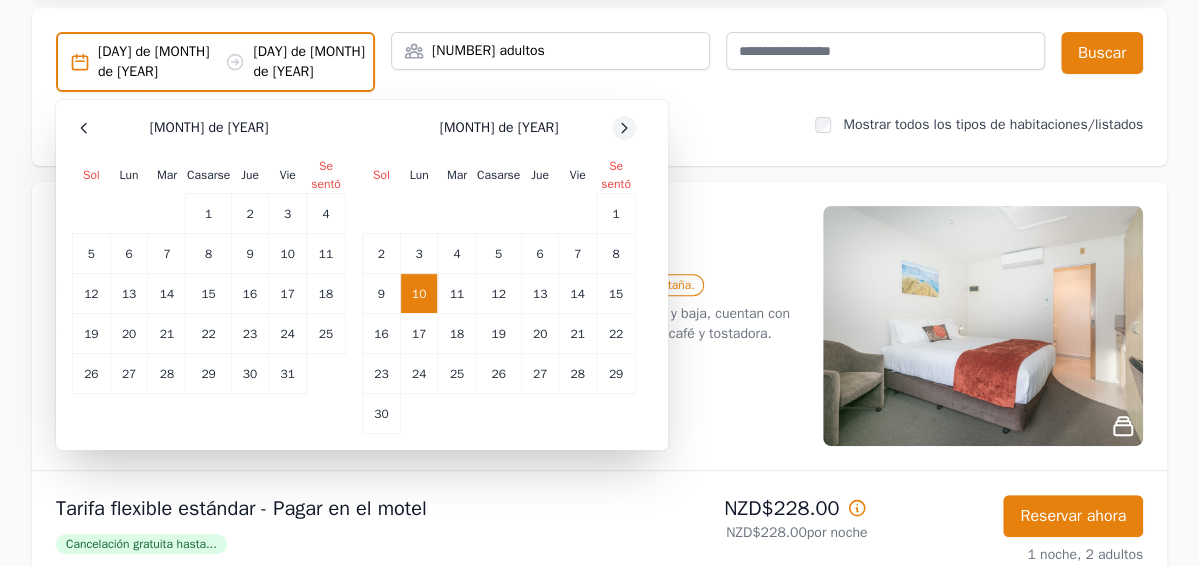 click at bounding box center (83, 127) 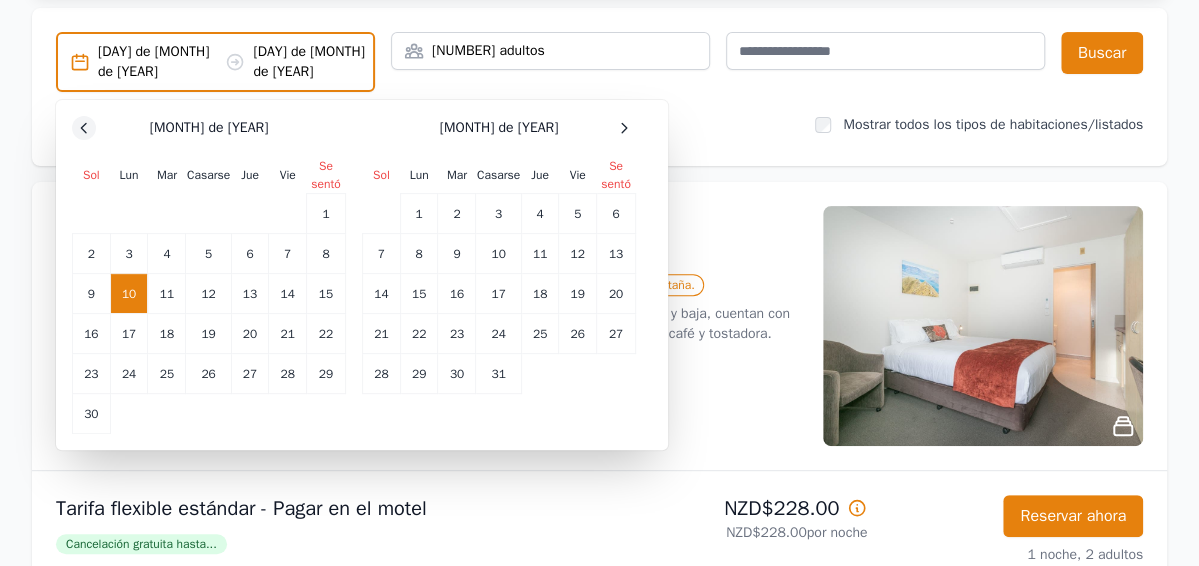 click at bounding box center (84, 128) 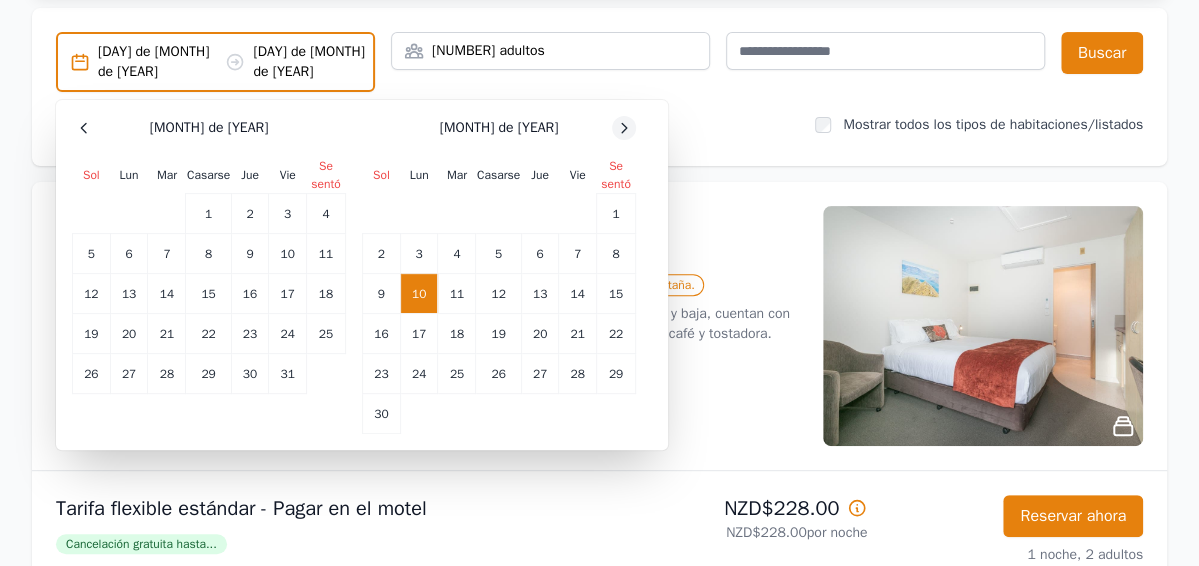 click at bounding box center [84, 128] 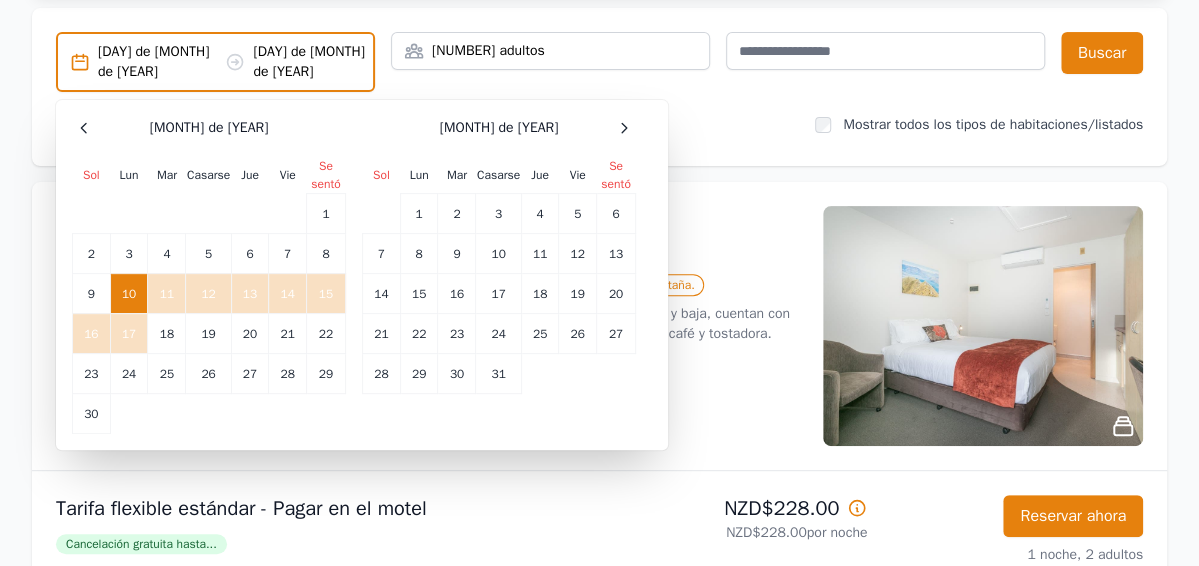click on "17" at bounding box center (167, 294) 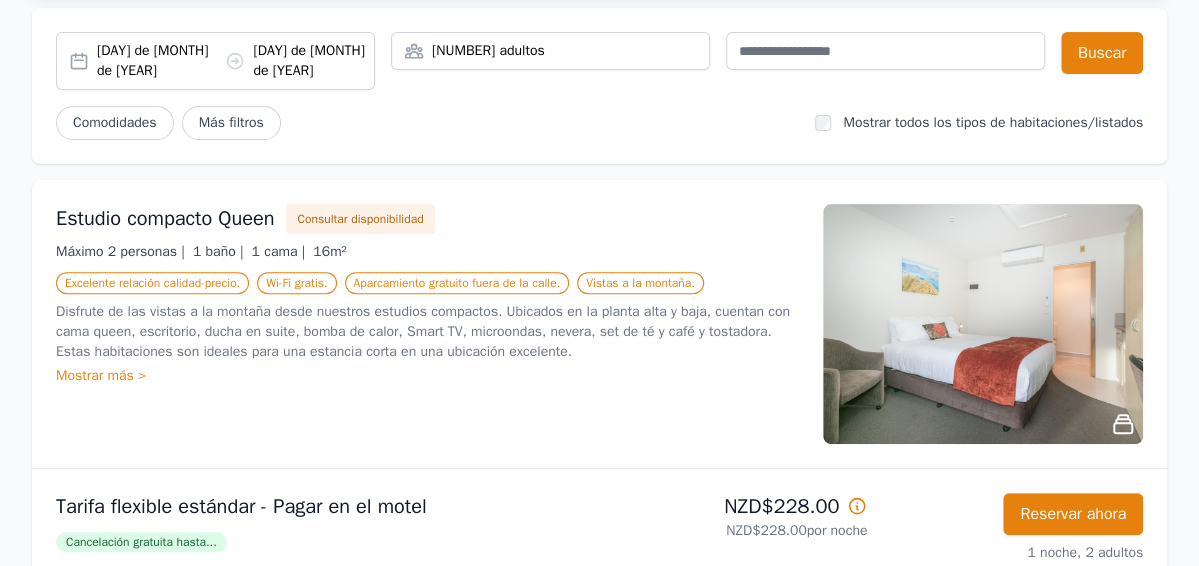 scroll, scrollTop: 0, scrollLeft: 0, axis: both 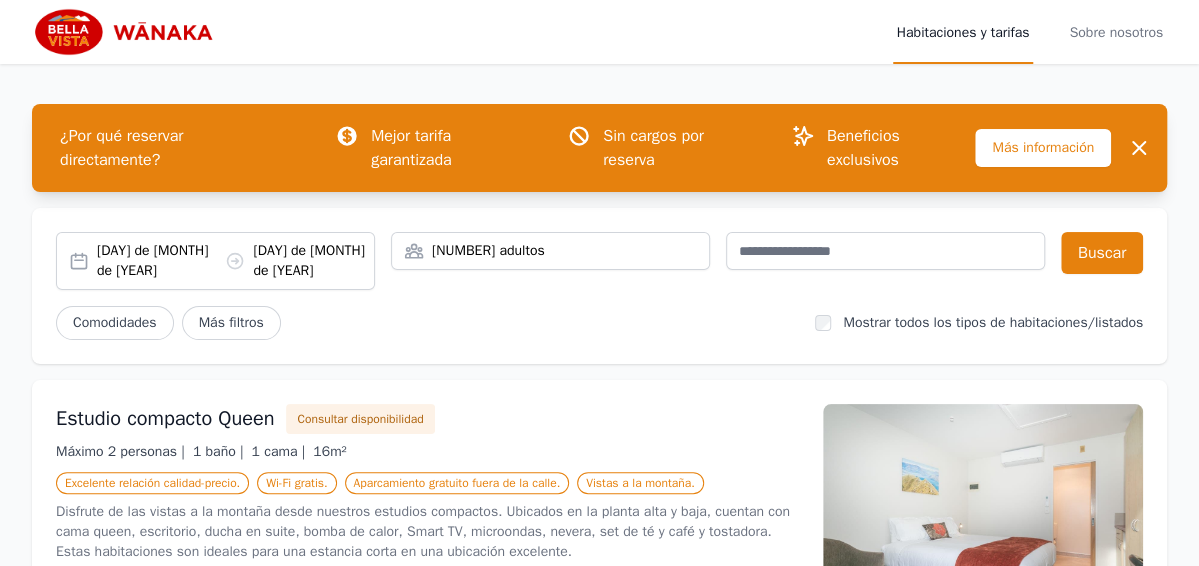 click on "[DAY] de [MONTH] de [YEAR]" at bounding box center [157, 261] 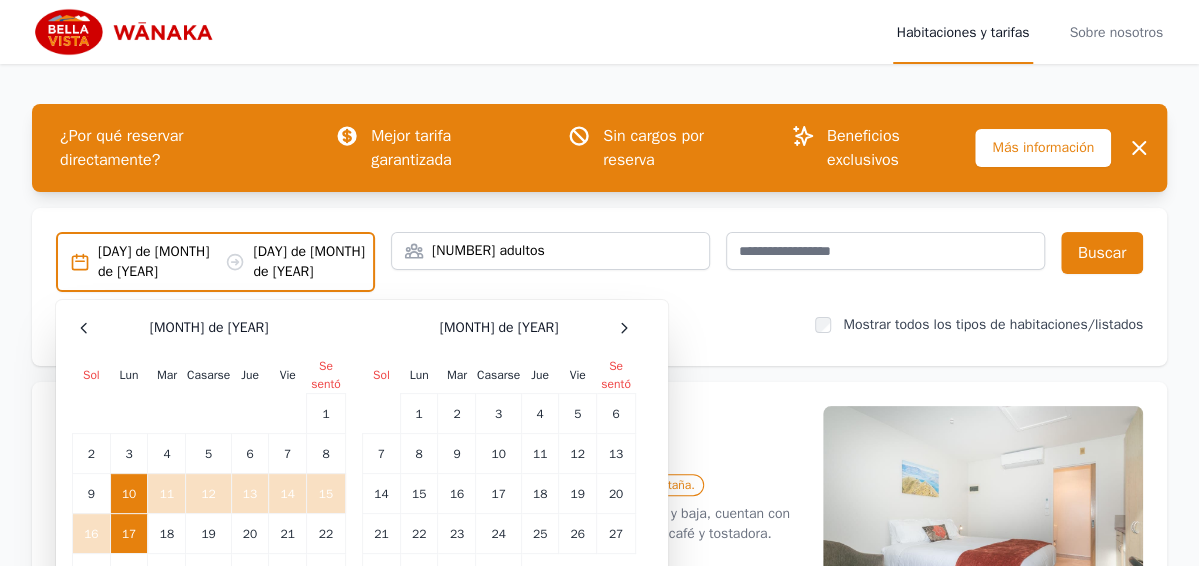 scroll, scrollTop: 100, scrollLeft: 0, axis: vertical 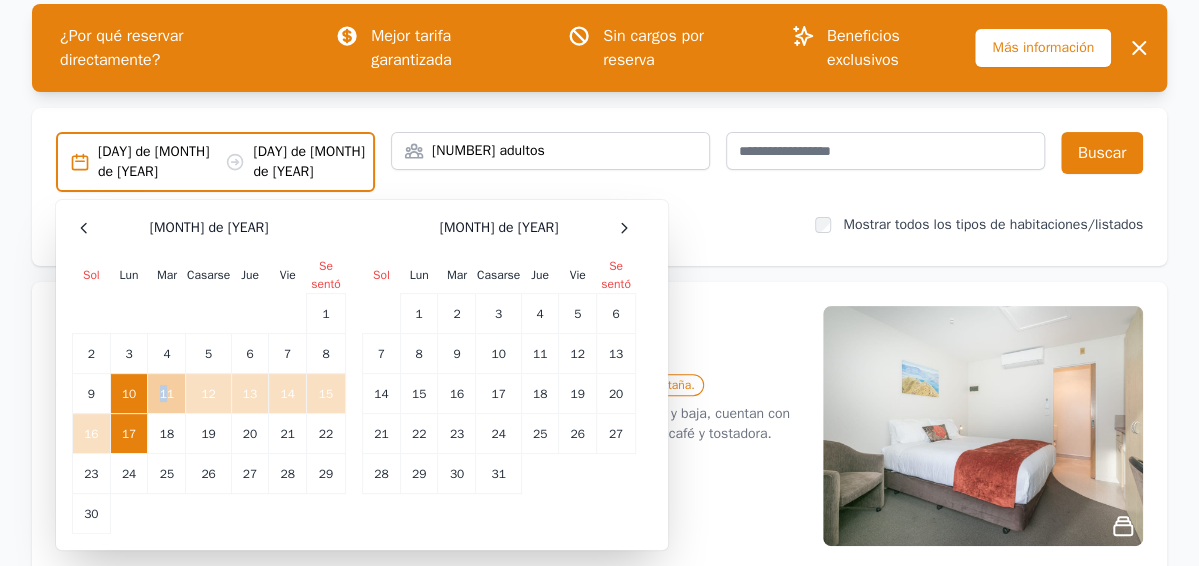 click on "11" at bounding box center [167, 394] 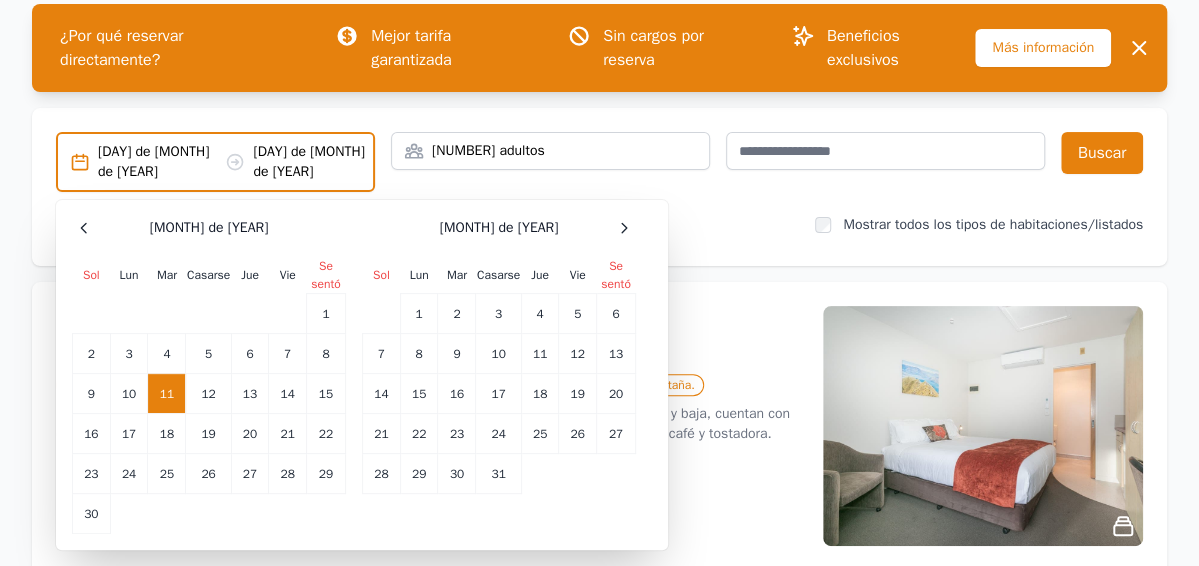 click on "Comodidades Más filtros" at bounding box center [427, 225] 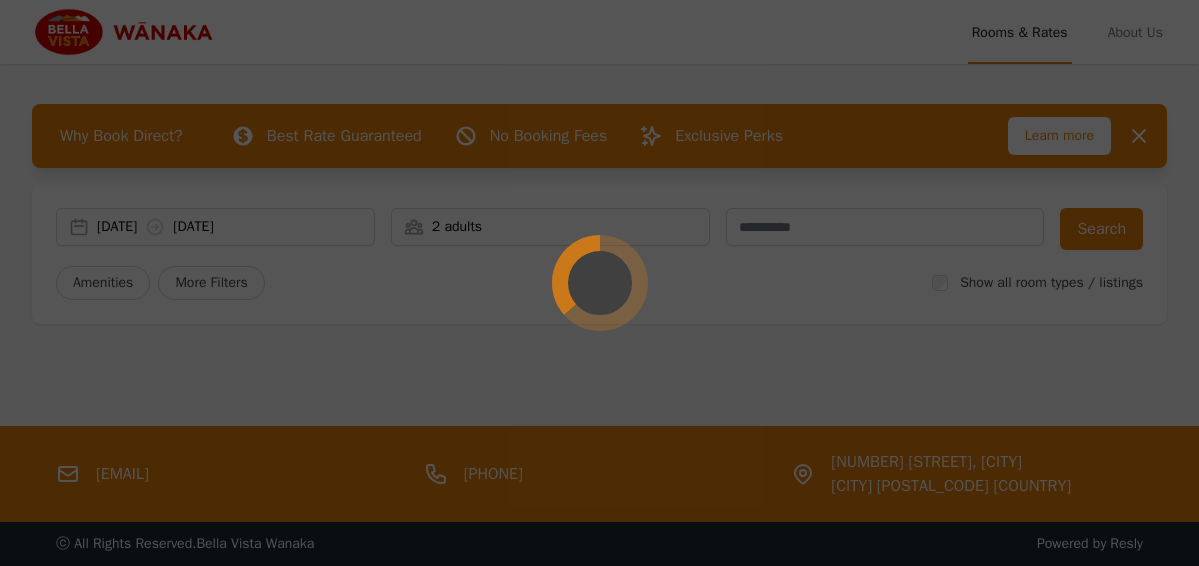 scroll, scrollTop: 96, scrollLeft: 0, axis: vertical 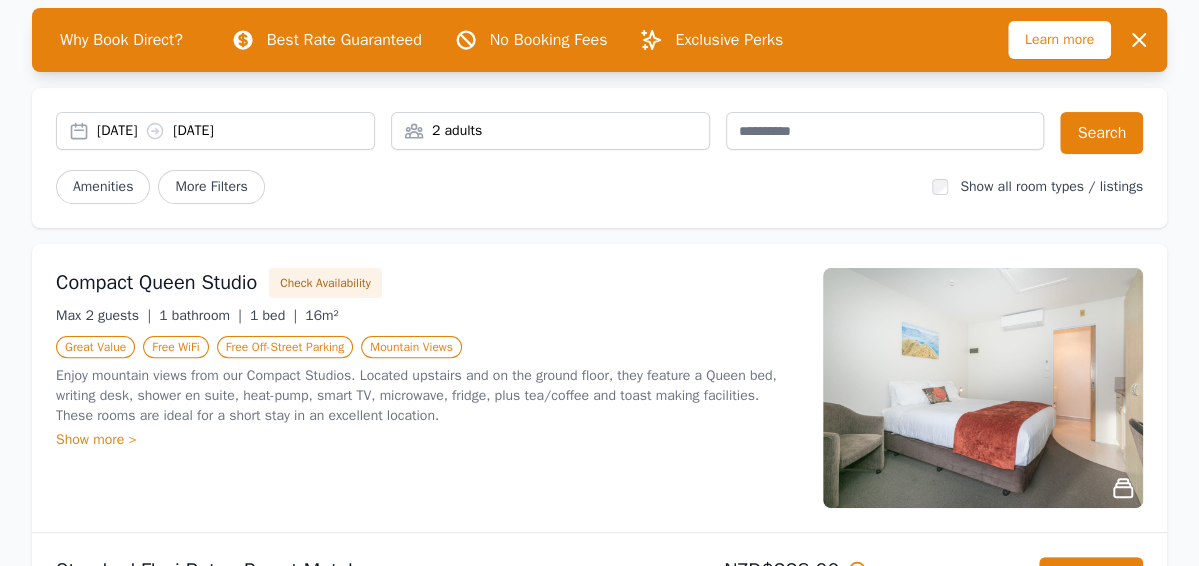 click on "[DATE] [DATE]" at bounding box center (235, 131) 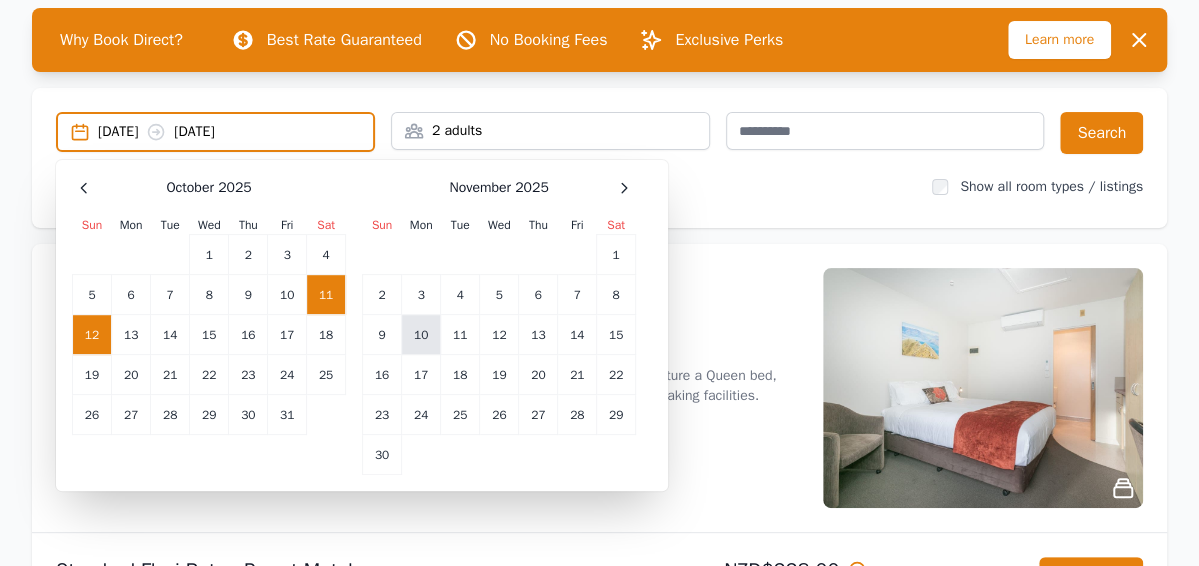 click on "10" at bounding box center (131, 295) 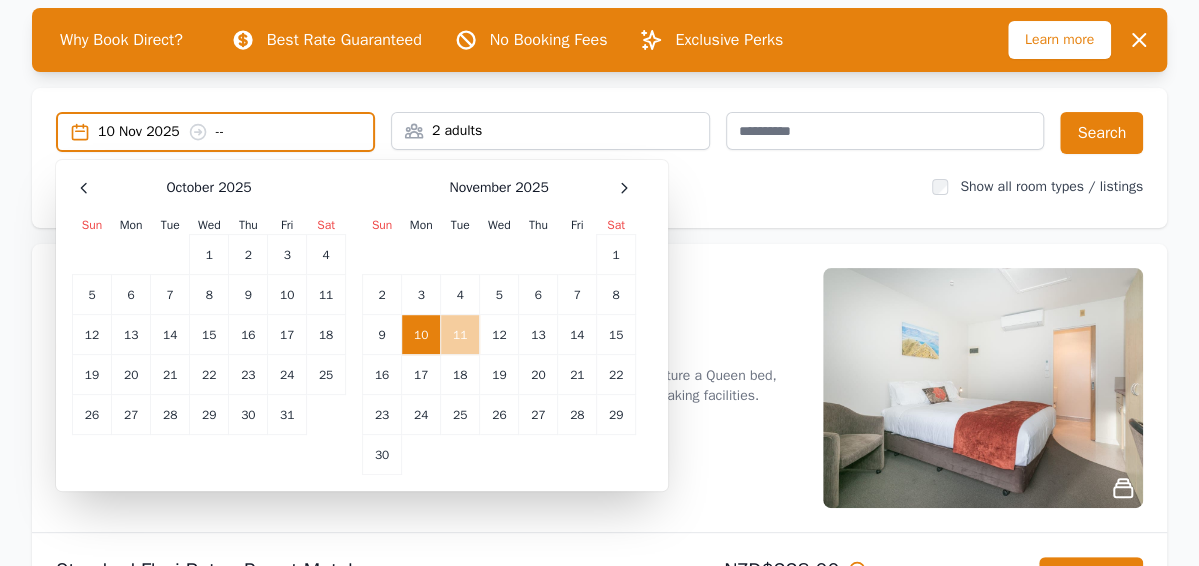 click on "11" at bounding box center (460, 335) 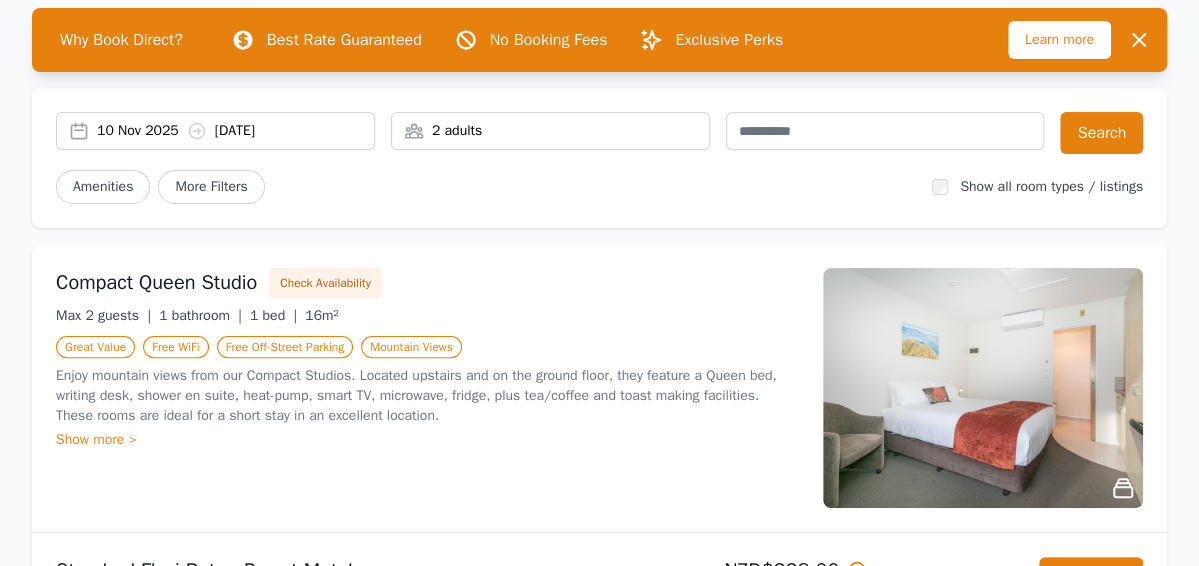 click on "2 adults" at bounding box center (550, 131) 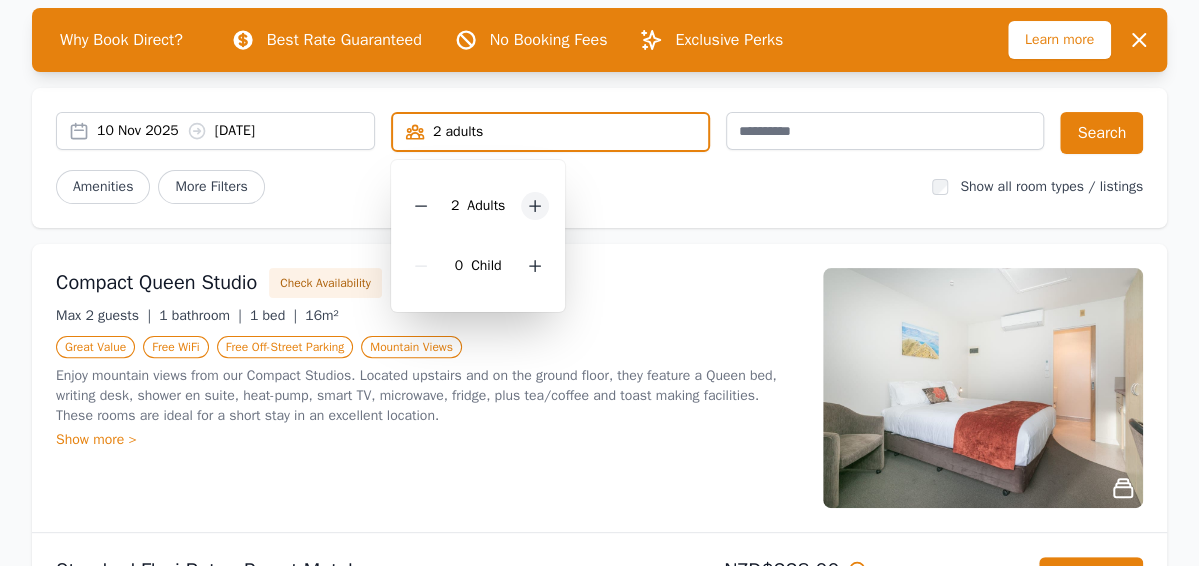 click at bounding box center [535, 206] 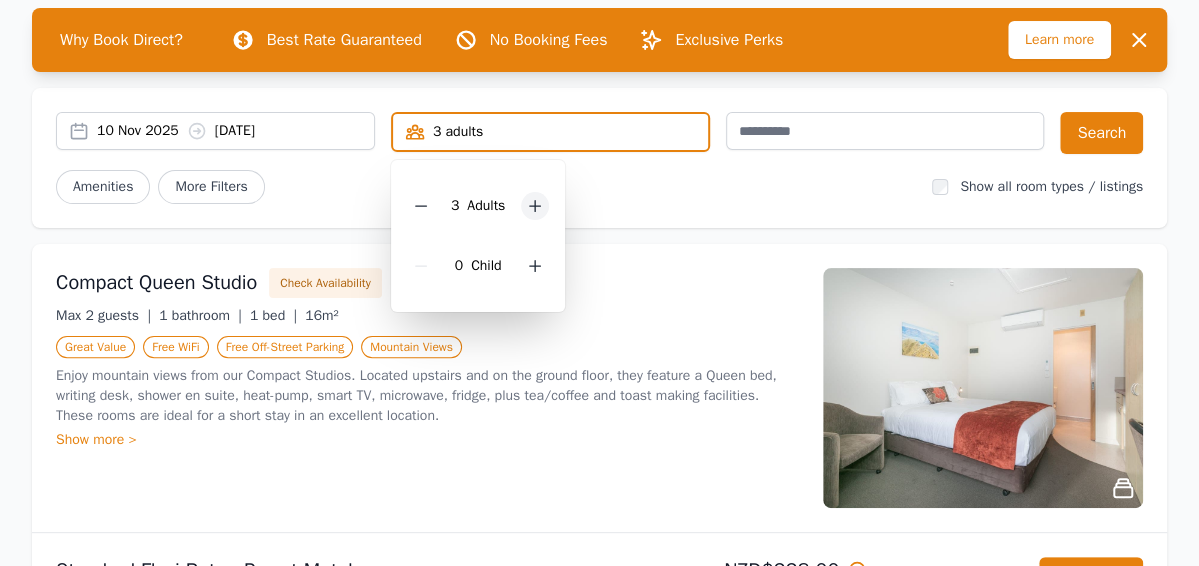 click at bounding box center (535, 206) 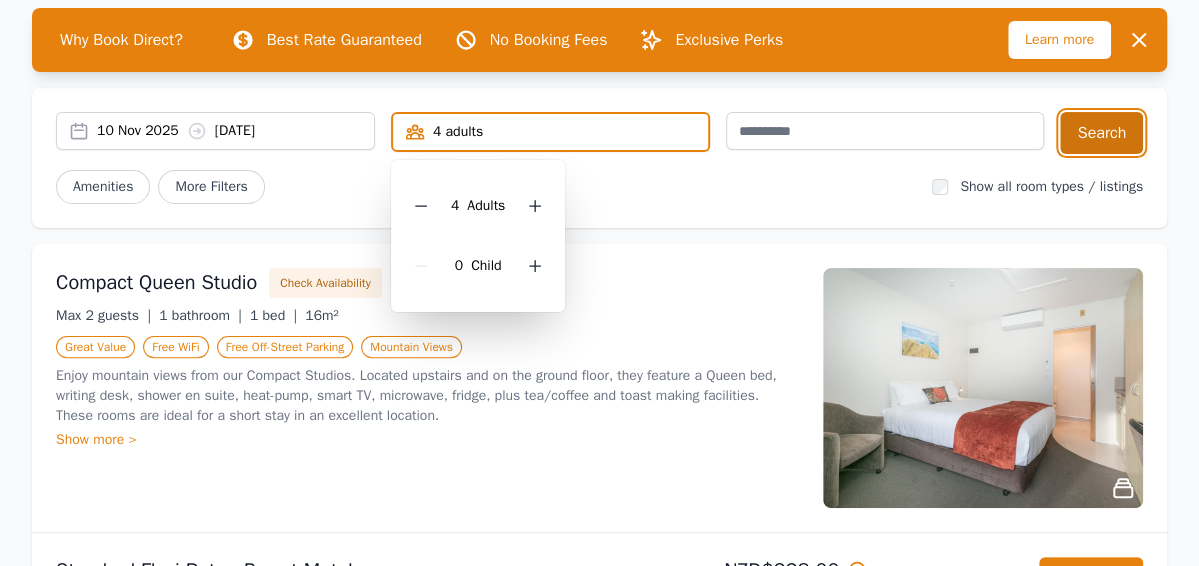 click on "Search" at bounding box center [1101, 133] 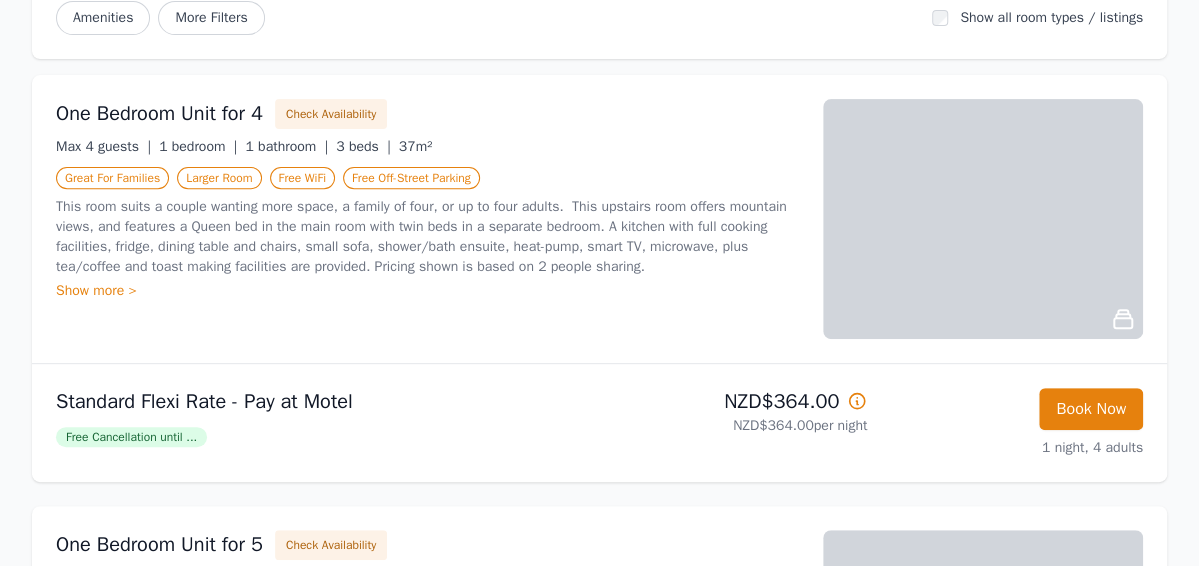 scroll, scrollTop: 100, scrollLeft: 0, axis: vertical 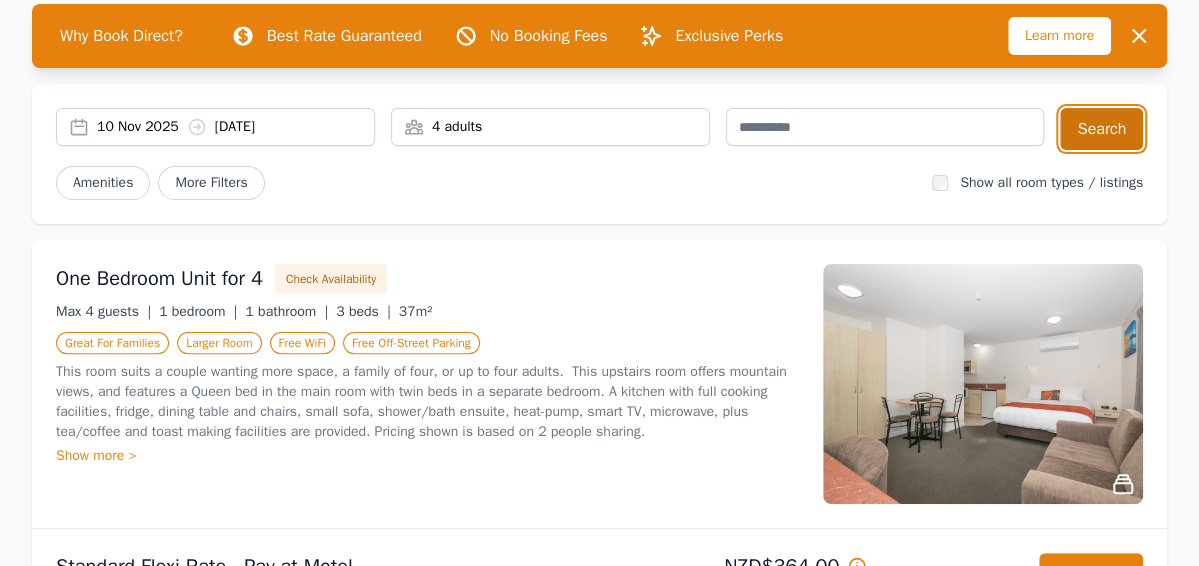 click on "Search" at bounding box center (1101, 129) 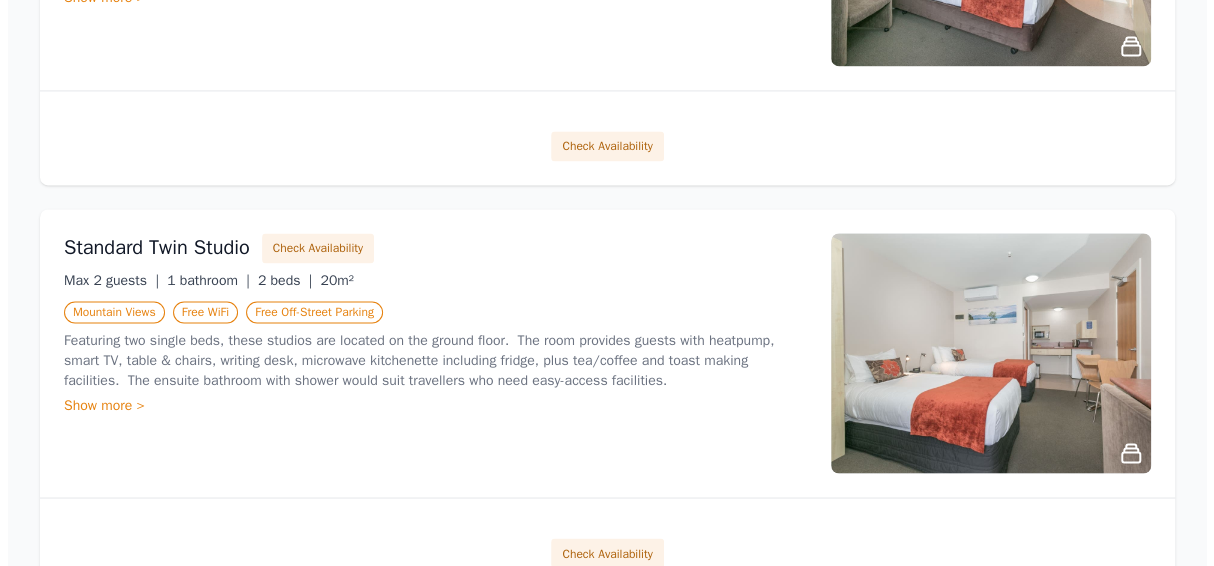 scroll, scrollTop: 1200, scrollLeft: 0, axis: vertical 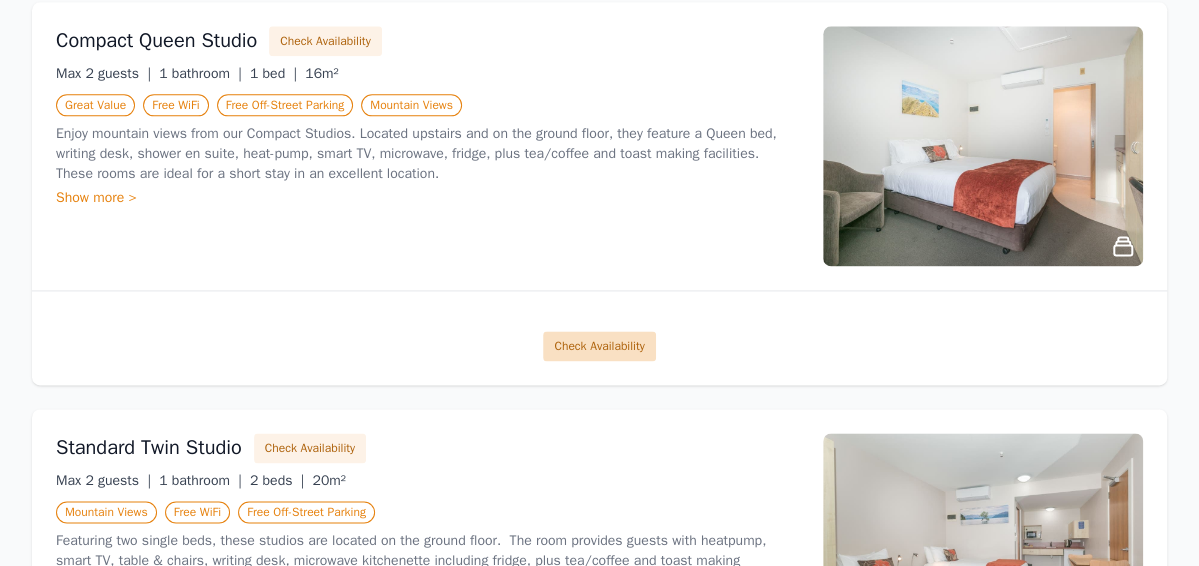 click on "Check Availability" at bounding box center [599, 346] 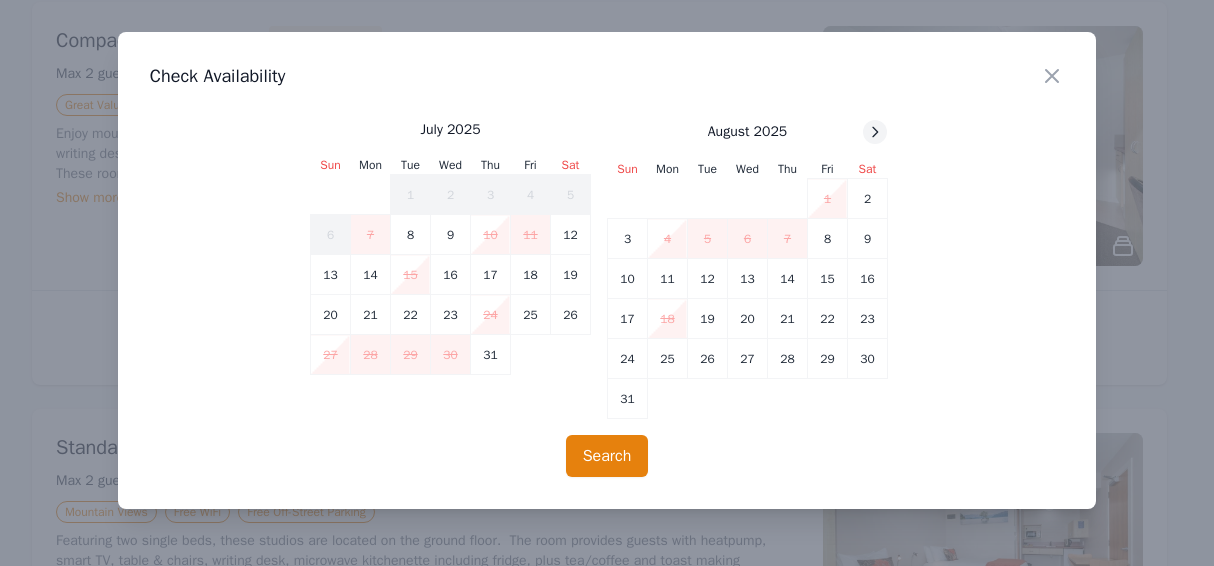 click at bounding box center [875, 132] 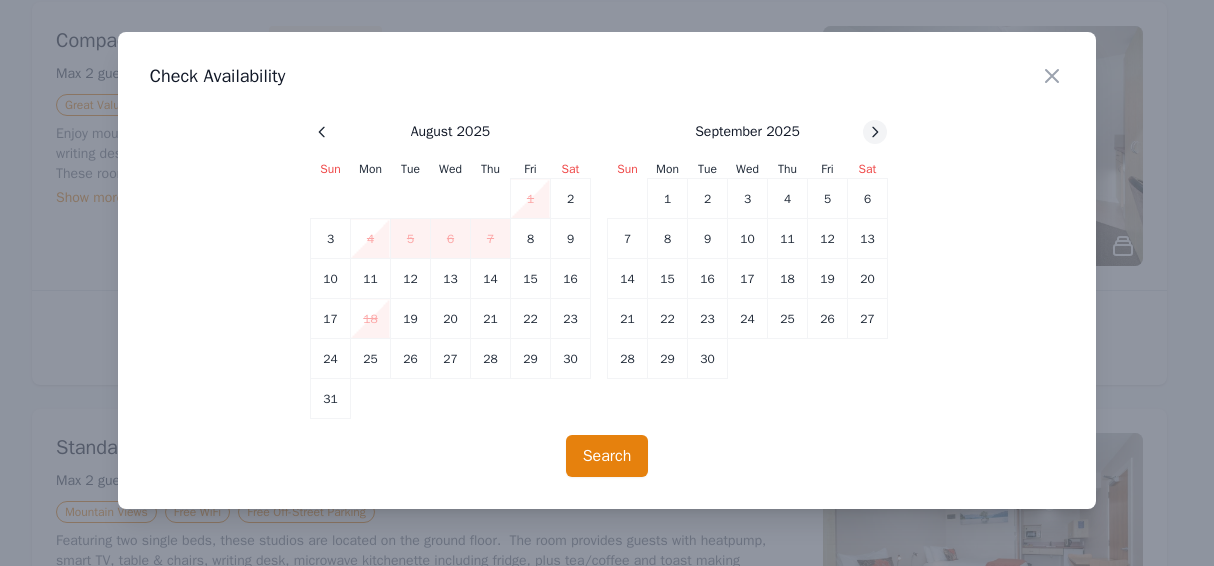 click at bounding box center (322, 132) 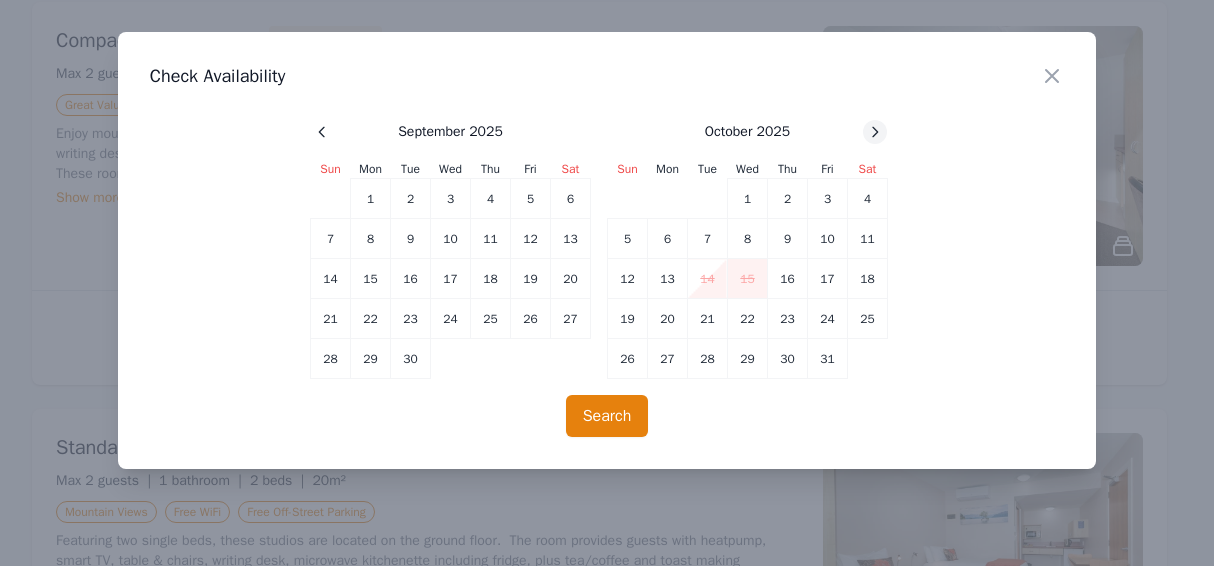 click at bounding box center (322, 132) 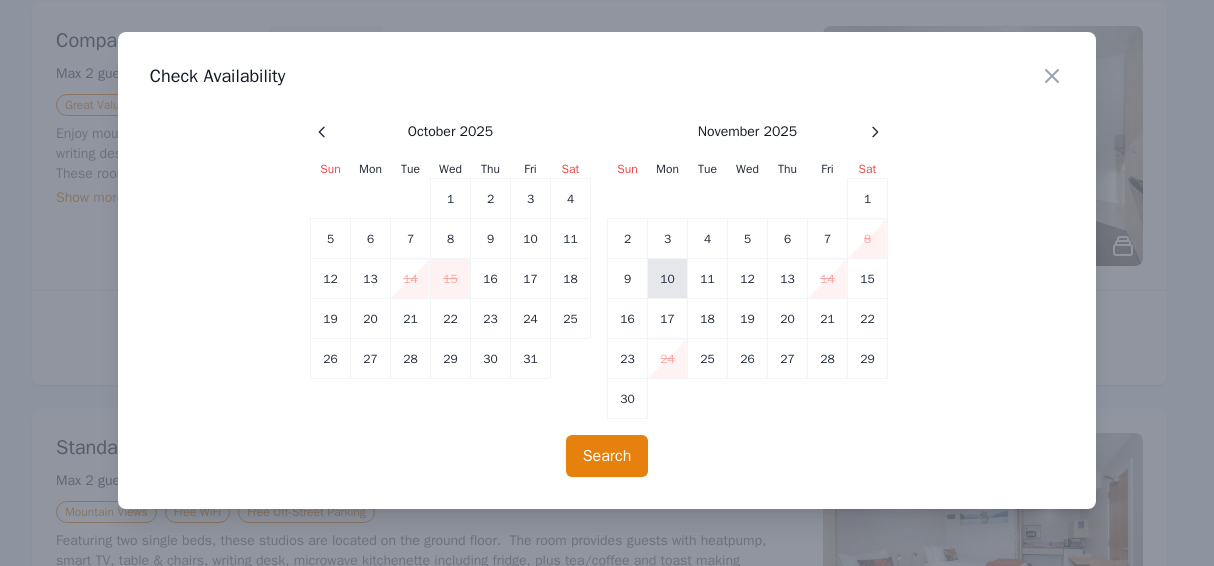 click on "10" at bounding box center (370, 239) 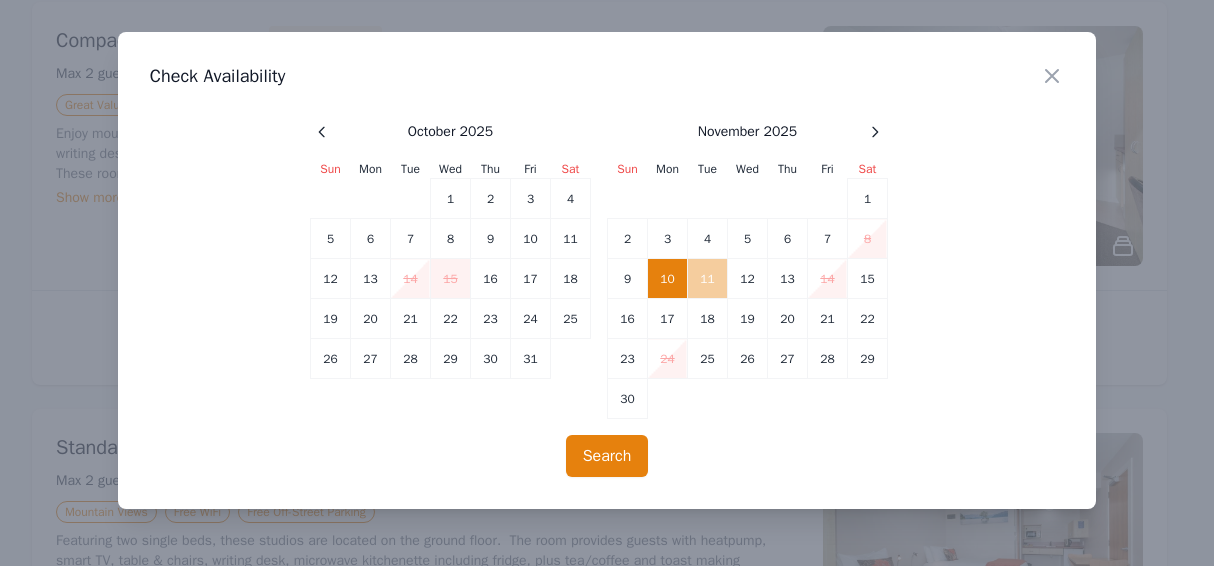 click on "11" at bounding box center (707, 279) 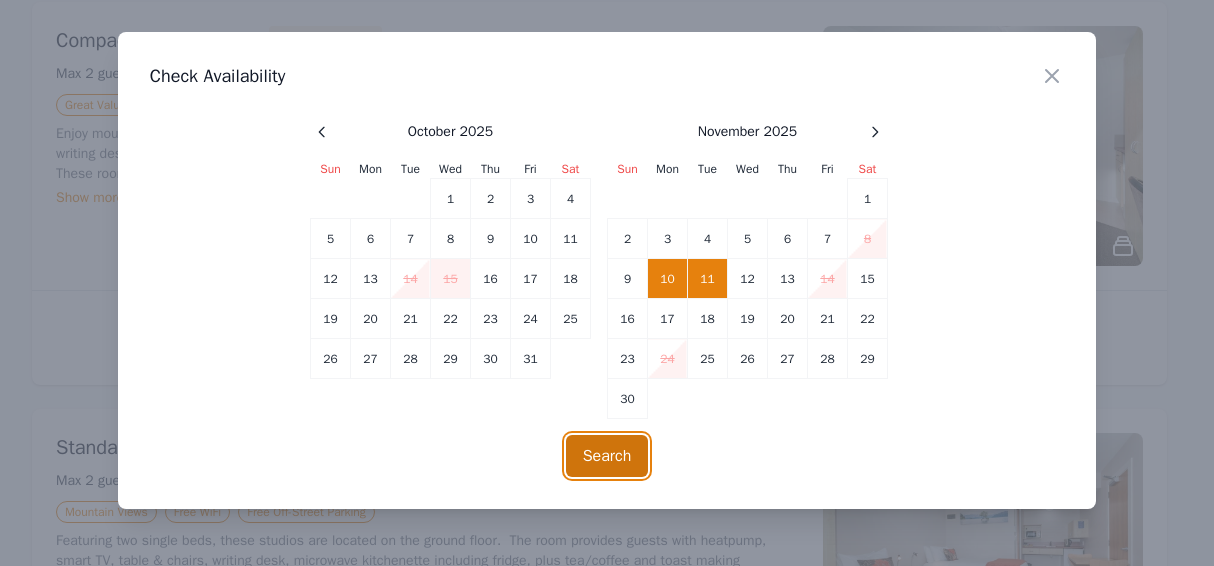 click on "Search" at bounding box center (607, 456) 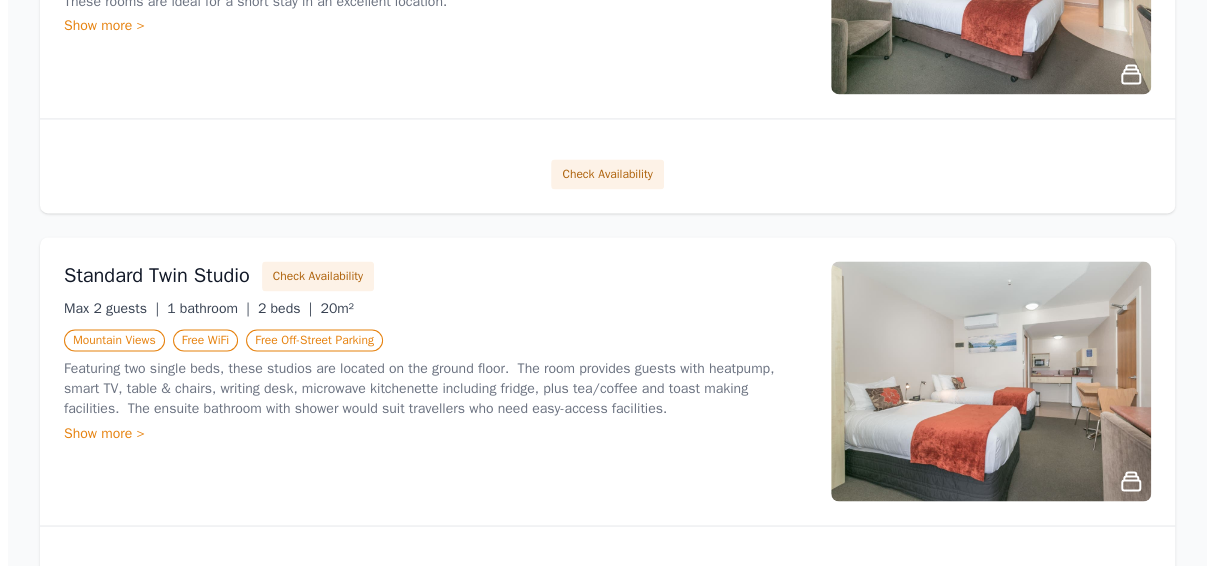 scroll, scrollTop: 1300, scrollLeft: 0, axis: vertical 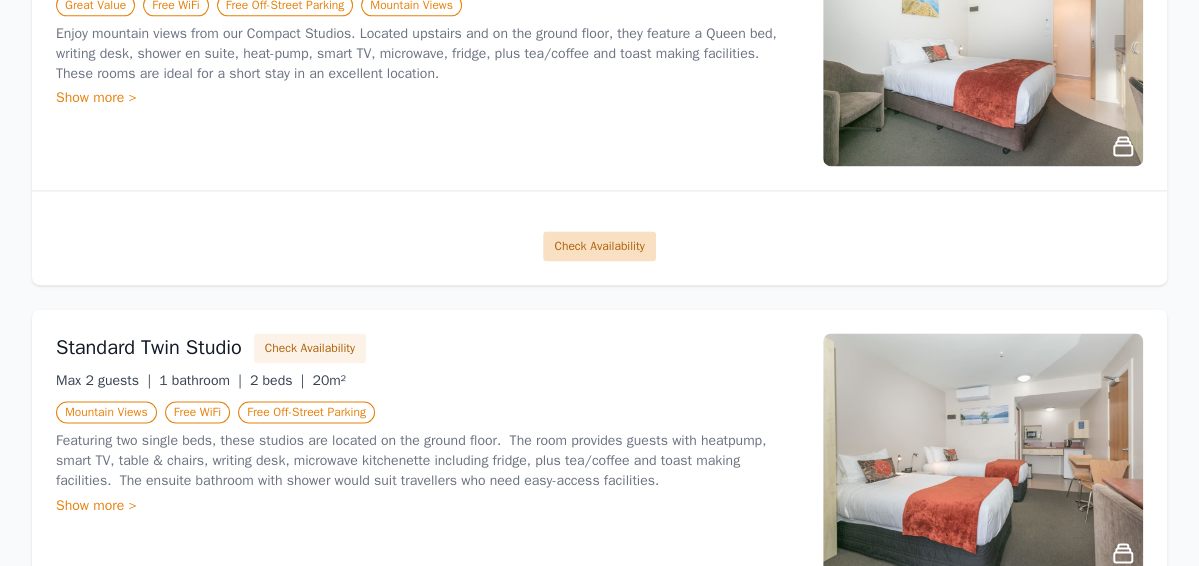 click on "Check Availability" at bounding box center (599, 246) 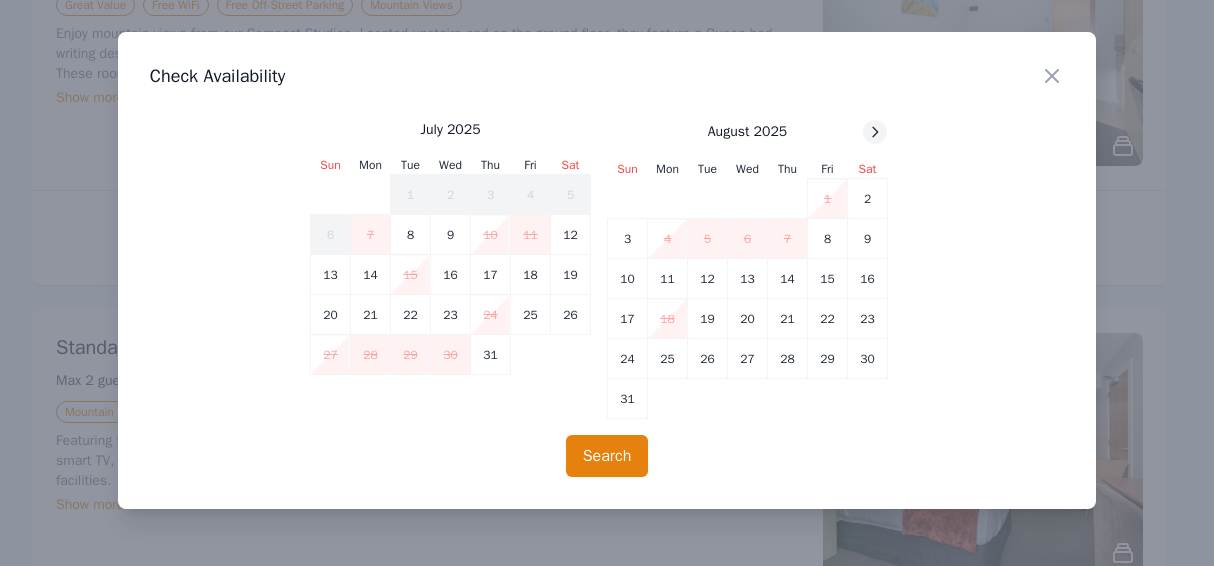 click at bounding box center [875, 132] 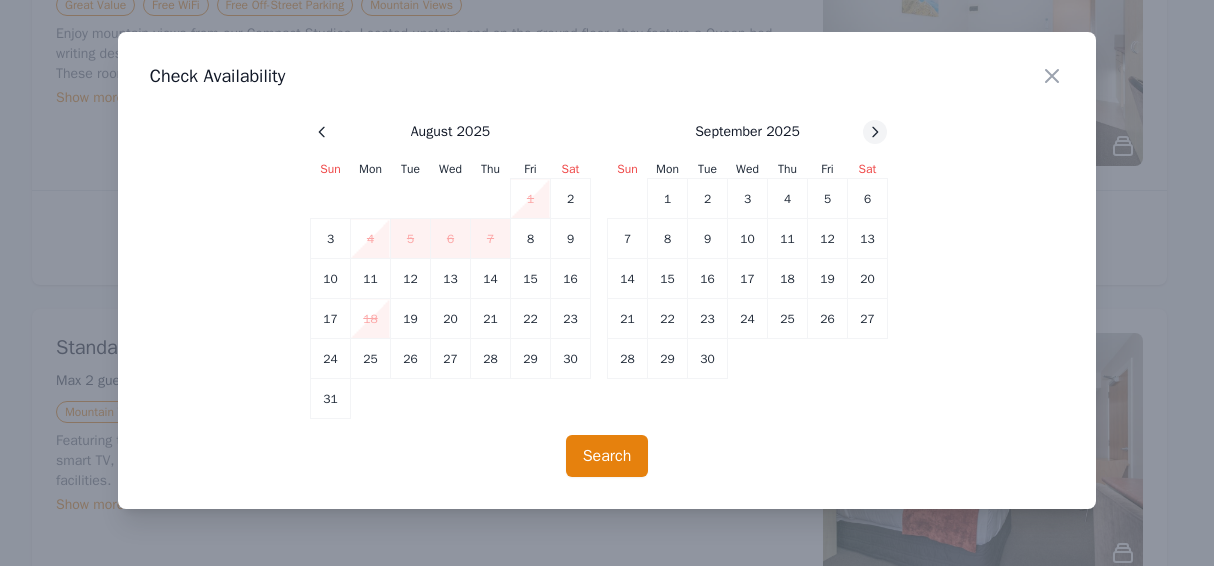click at bounding box center [322, 132] 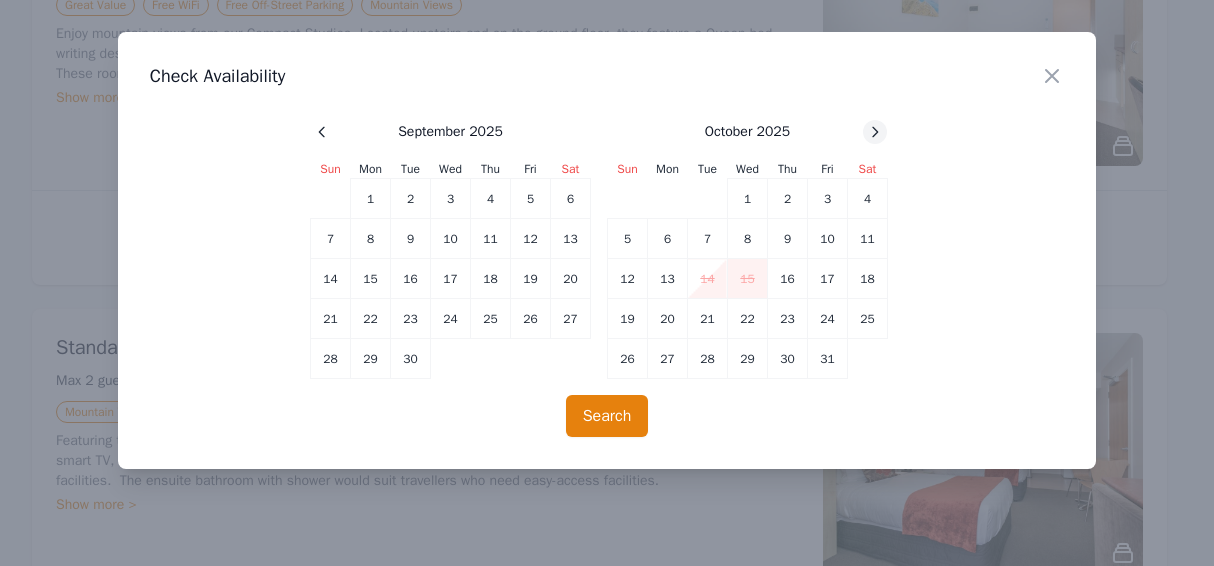 click at bounding box center [322, 132] 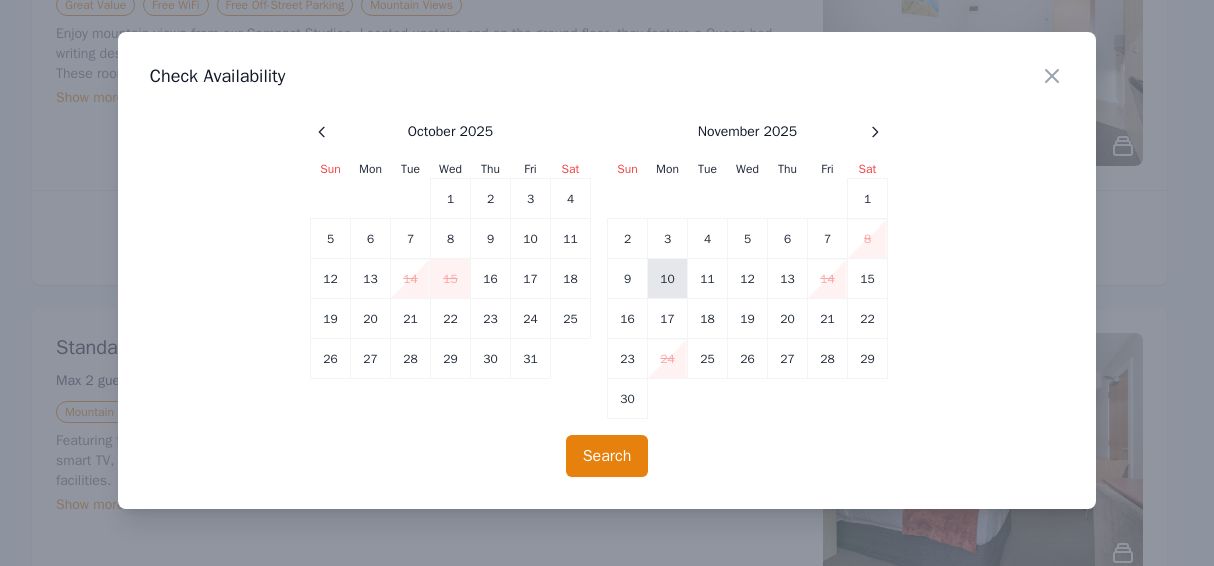 click on "10" at bounding box center (370, 239) 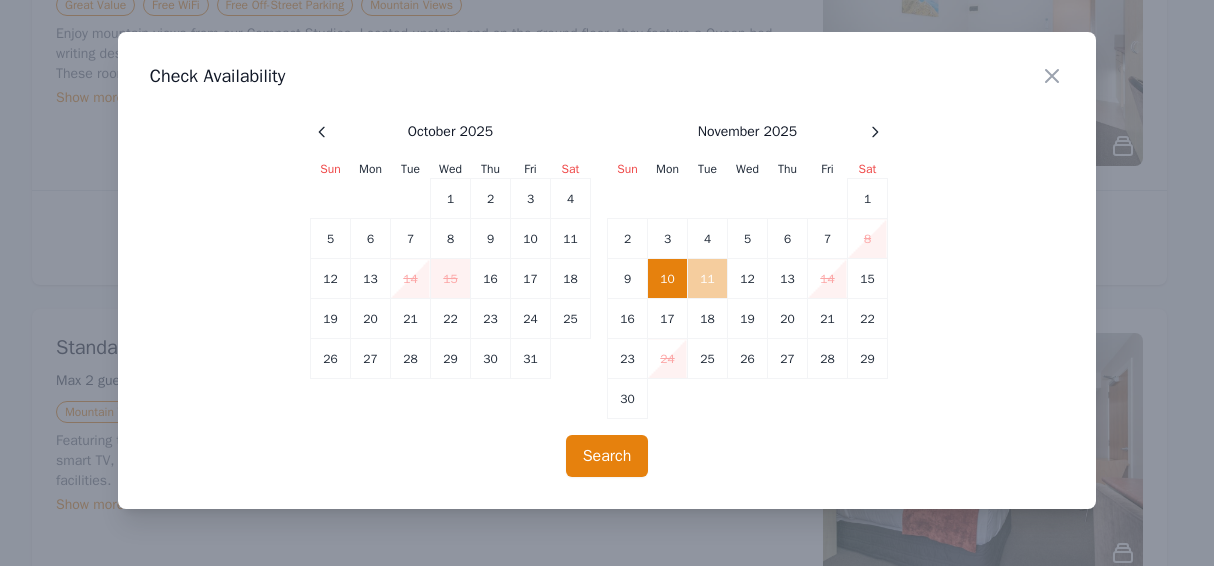click on "11" at bounding box center [707, 279] 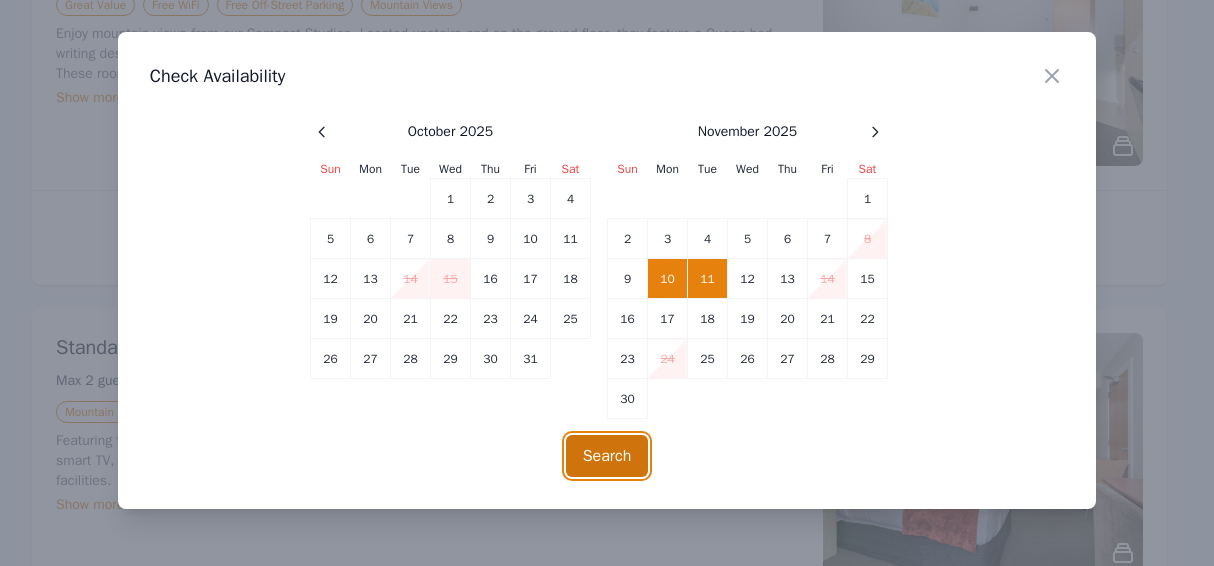 click on "Search" at bounding box center [607, 456] 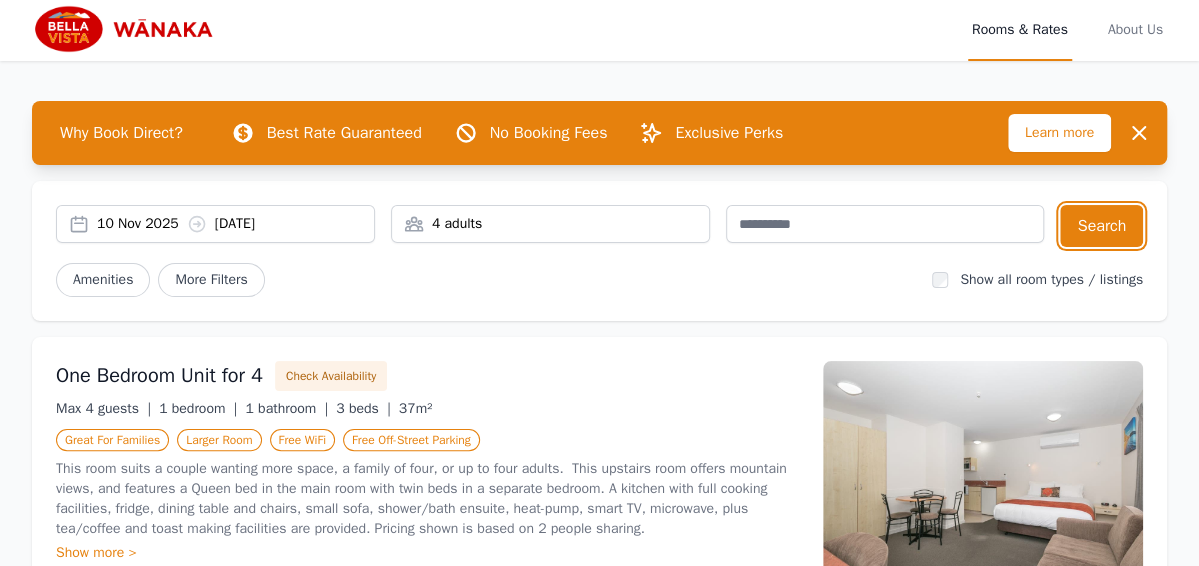 scroll, scrollTop: 0, scrollLeft: 0, axis: both 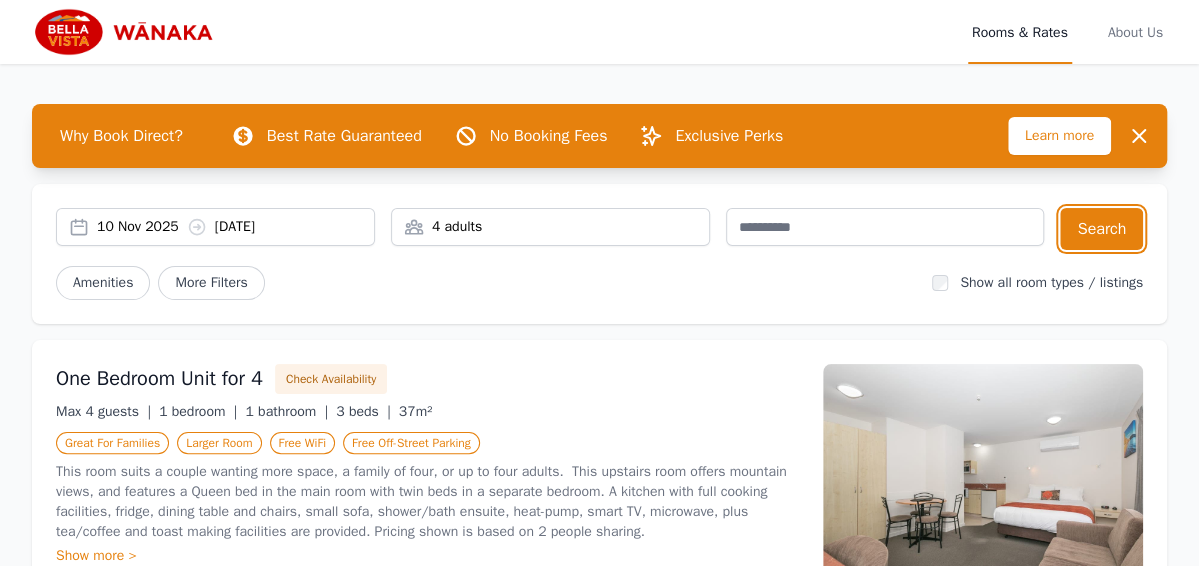 click on "4 adults" at bounding box center (550, 227) 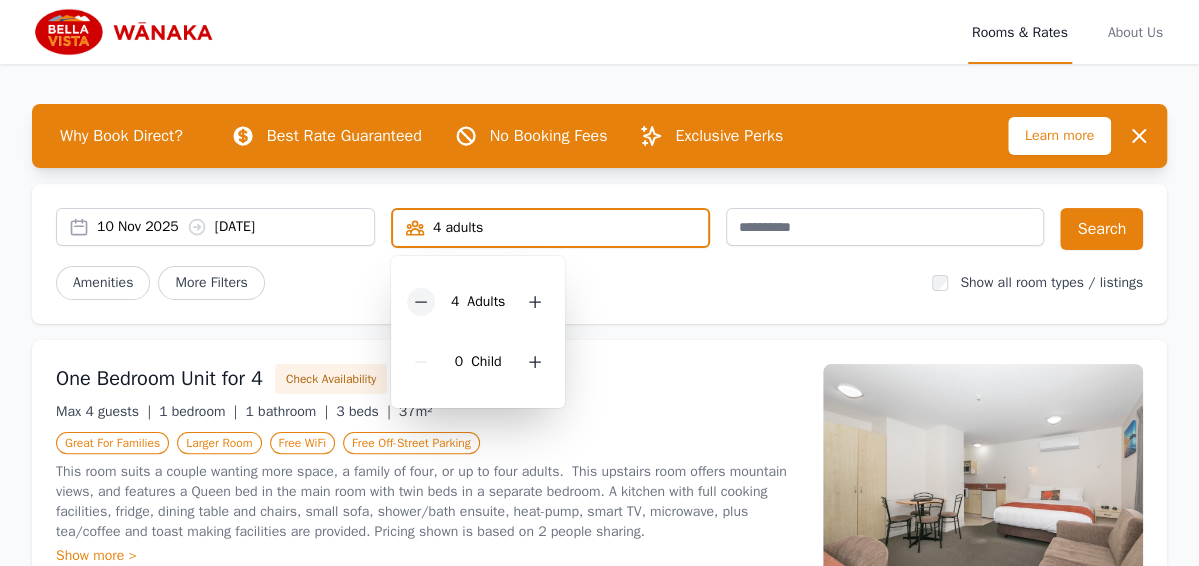 click at bounding box center (421, 302) 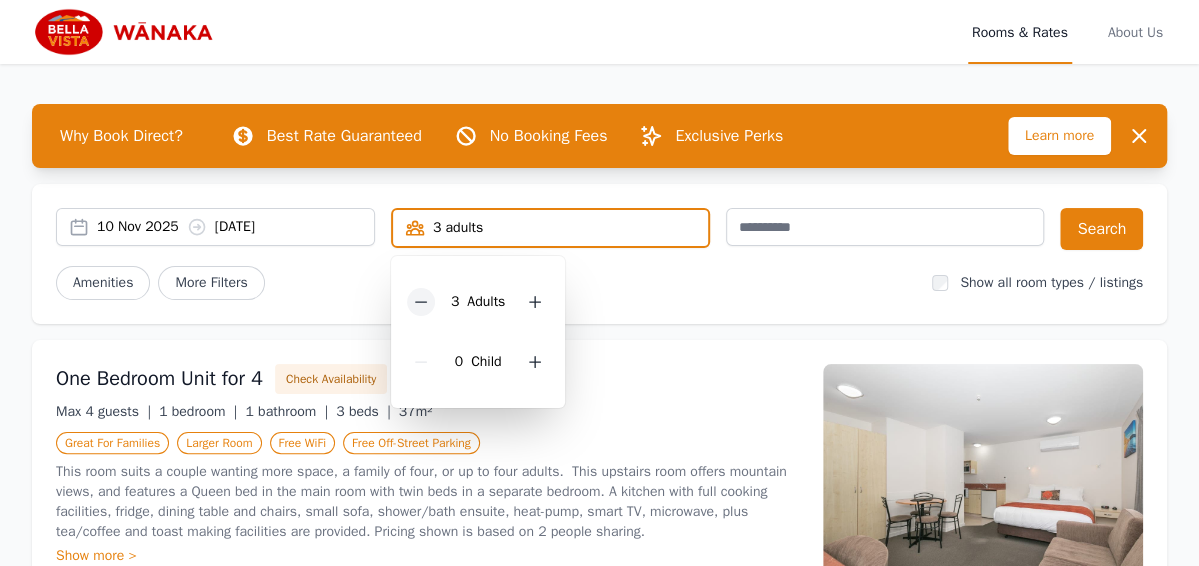 click at bounding box center [421, 302] 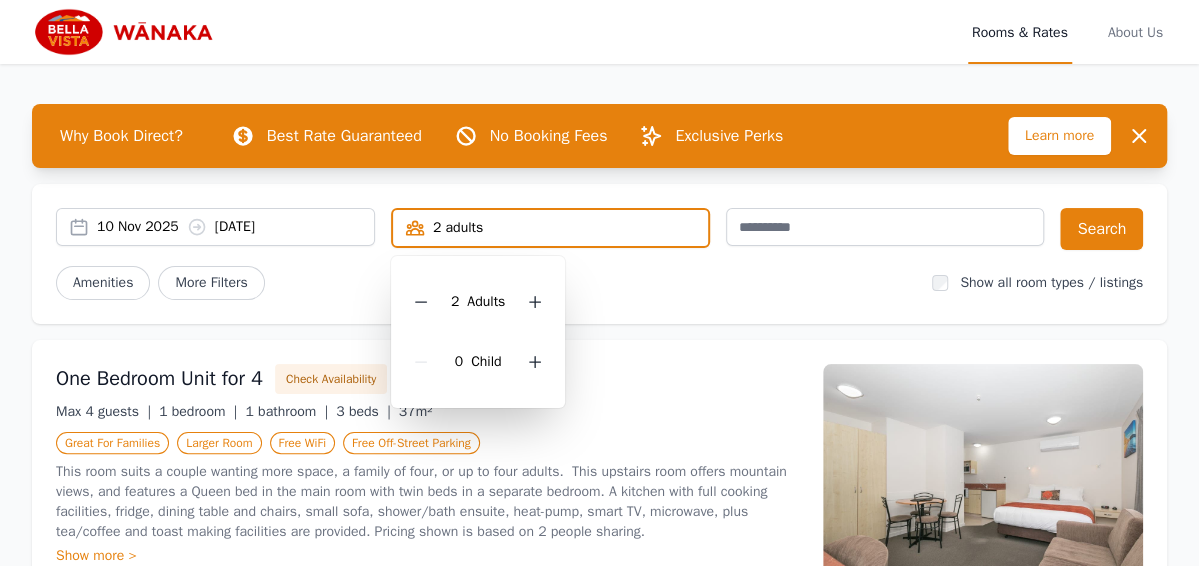 click on "Amenities More Filters" at bounding box center [486, 283] 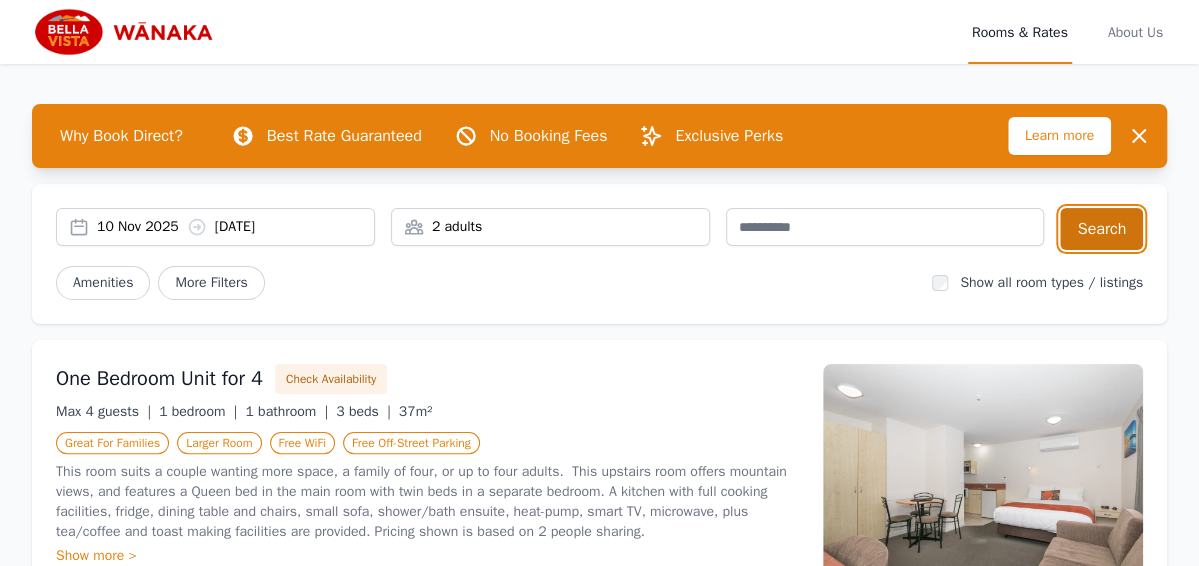 click on "Search" at bounding box center (1101, 229) 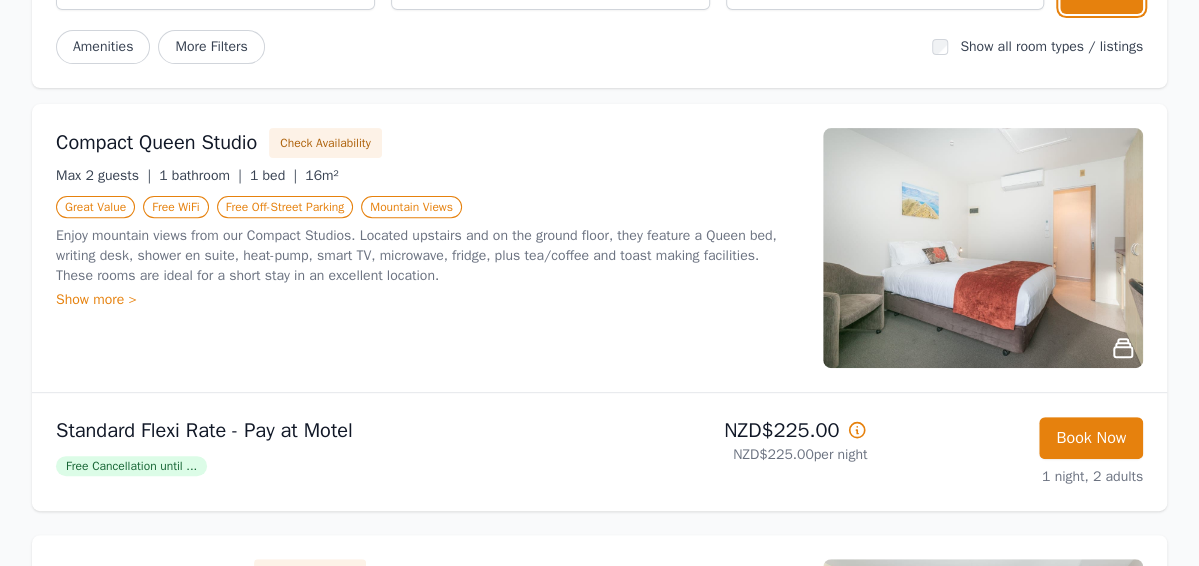 scroll, scrollTop: 200, scrollLeft: 0, axis: vertical 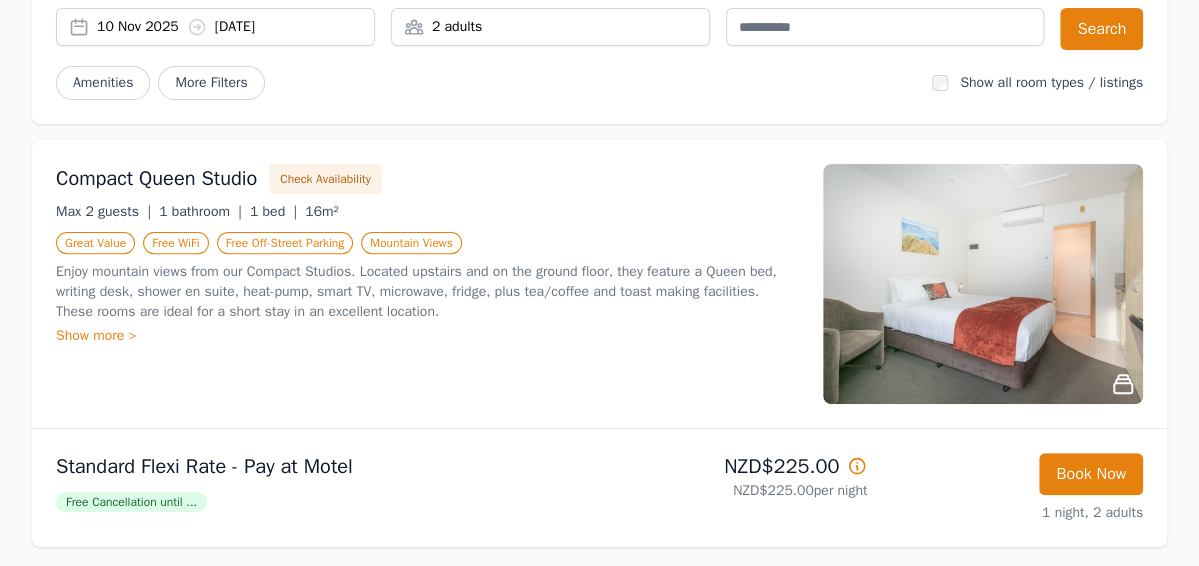 click at bounding box center [983, 284] 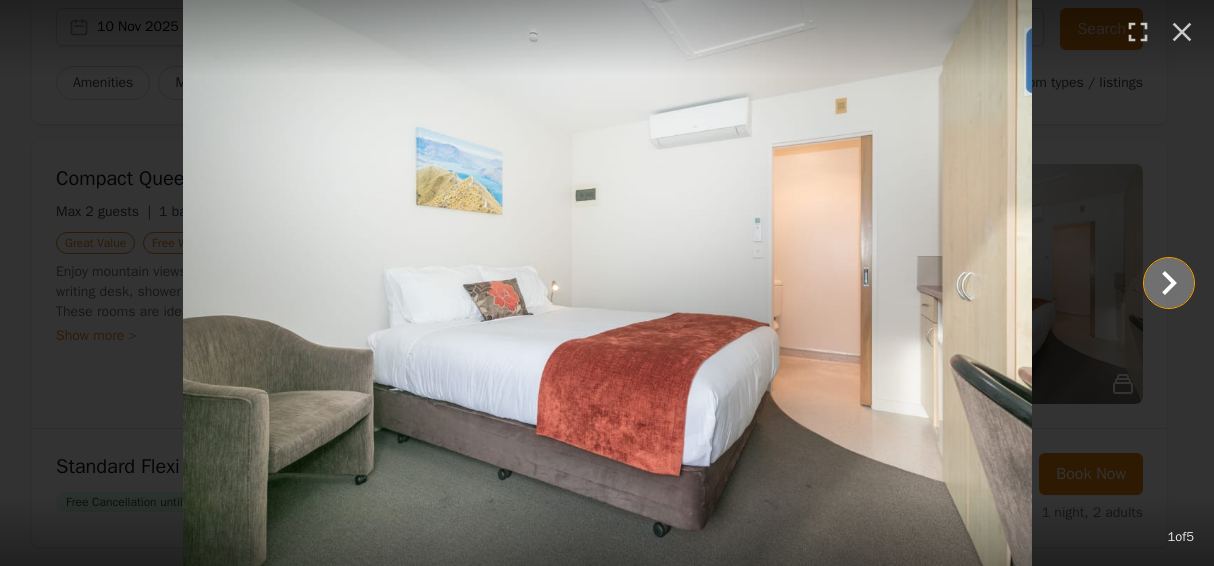 click at bounding box center (1169, 283) 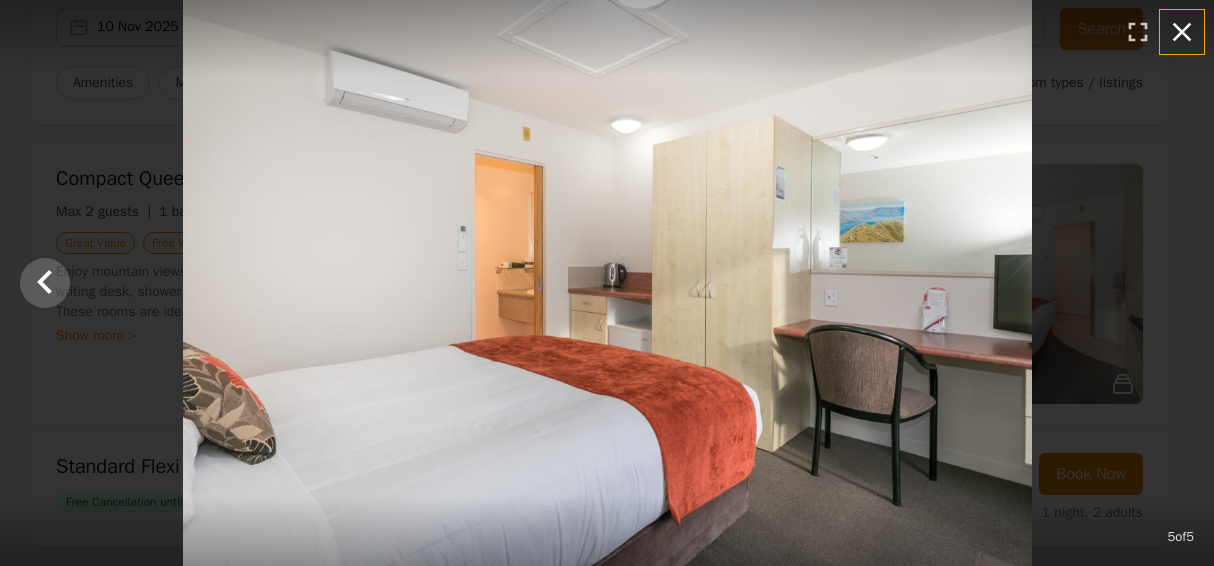 click at bounding box center (1182, 32) 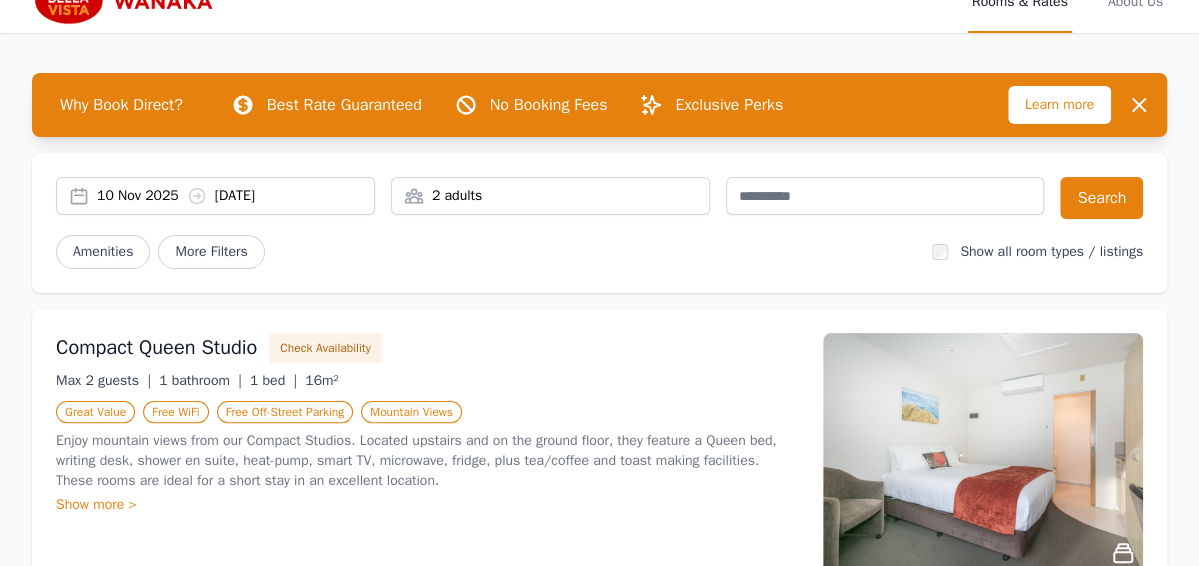 scroll, scrollTop: 0, scrollLeft: 0, axis: both 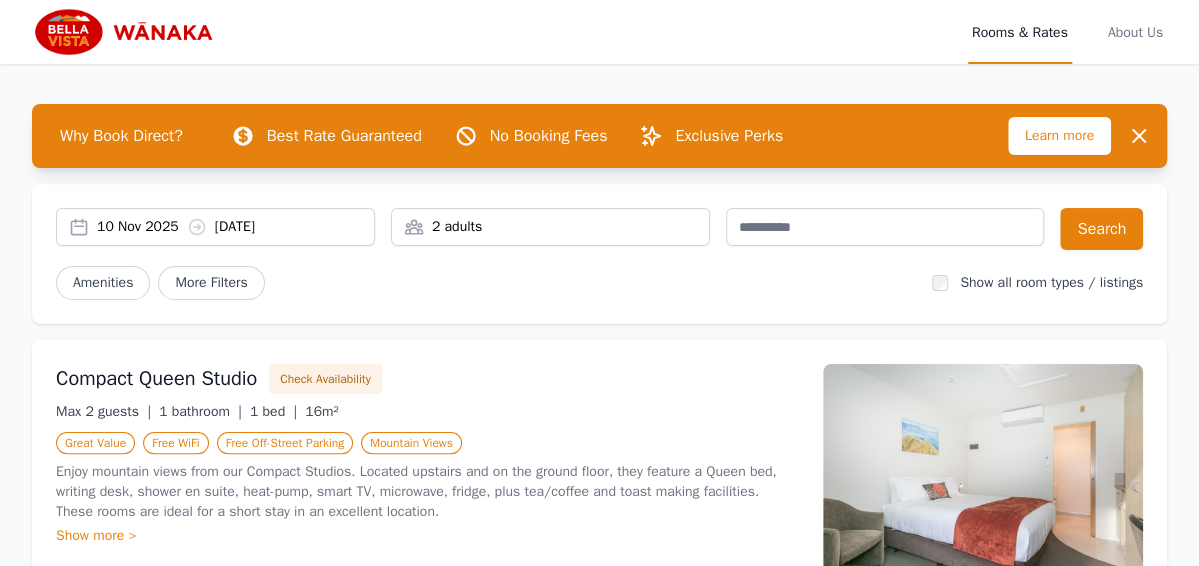 click at bounding box center (128, 32) 